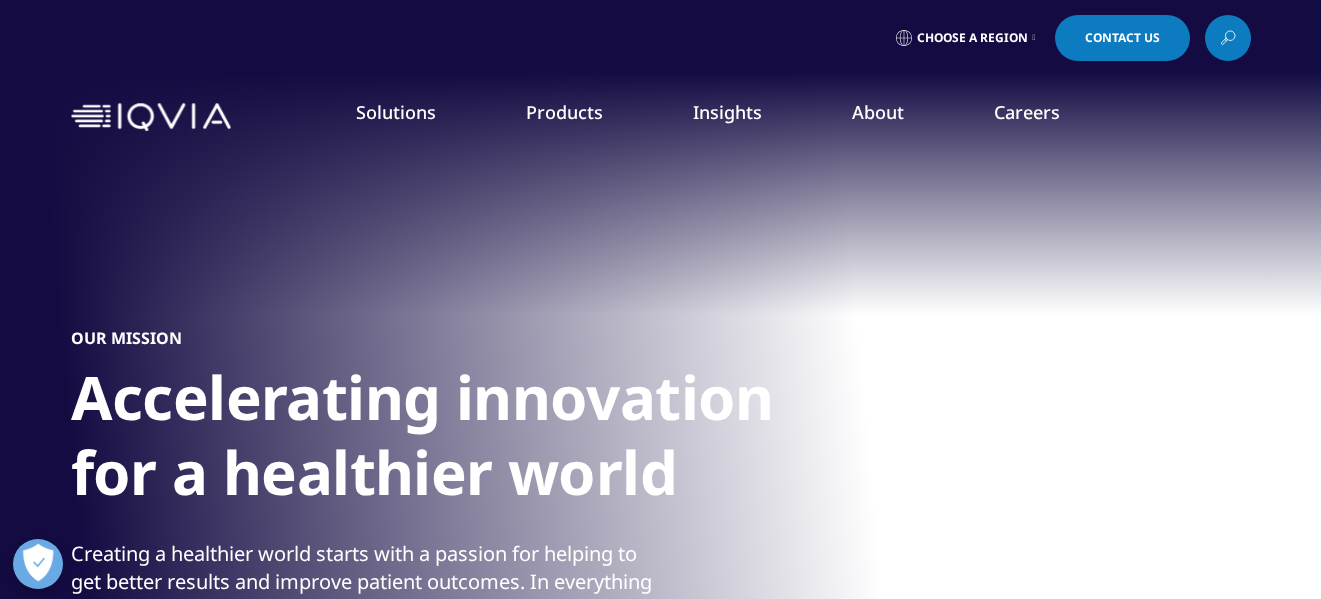 scroll, scrollTop: 1052, scrollLeft: 0, axis: vertical 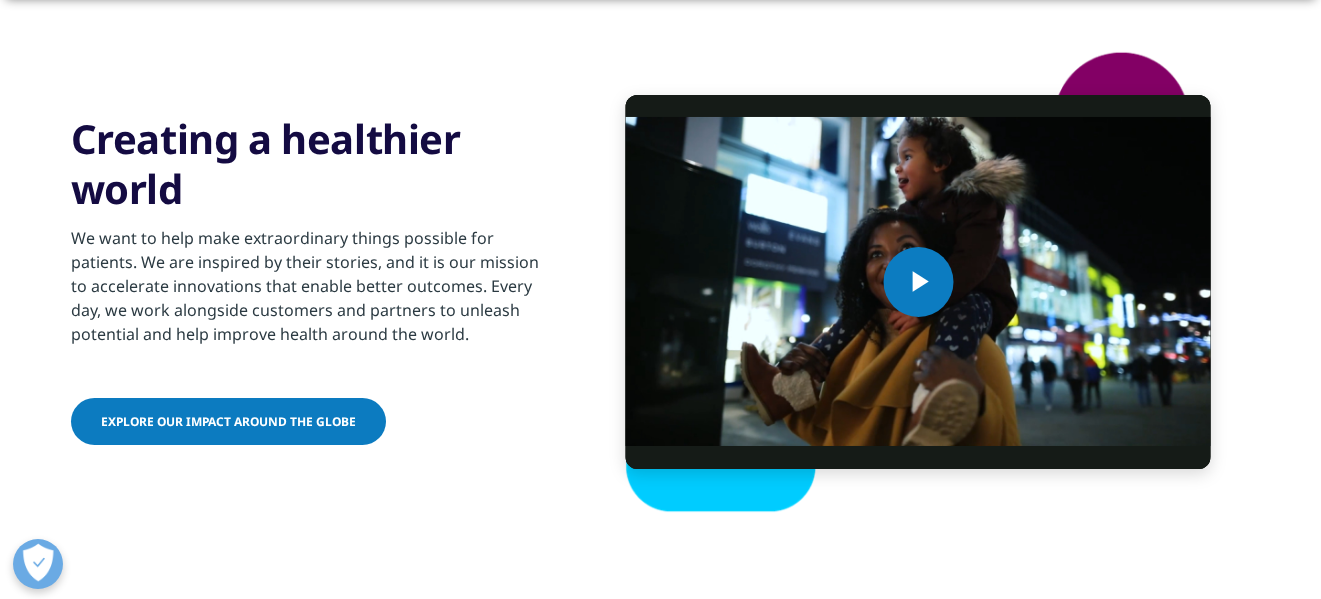 click on "Creating a healthier world
We want to help make extraordinary things possible for patients. We are inspired by their stories, and it is our mission to accelerate innovations that enable better outcomes. Every day, we work alongside customers and partners to unleash potential and help improve health around the world.
Explore our impact around the globe" at bounding box center (313, 281) 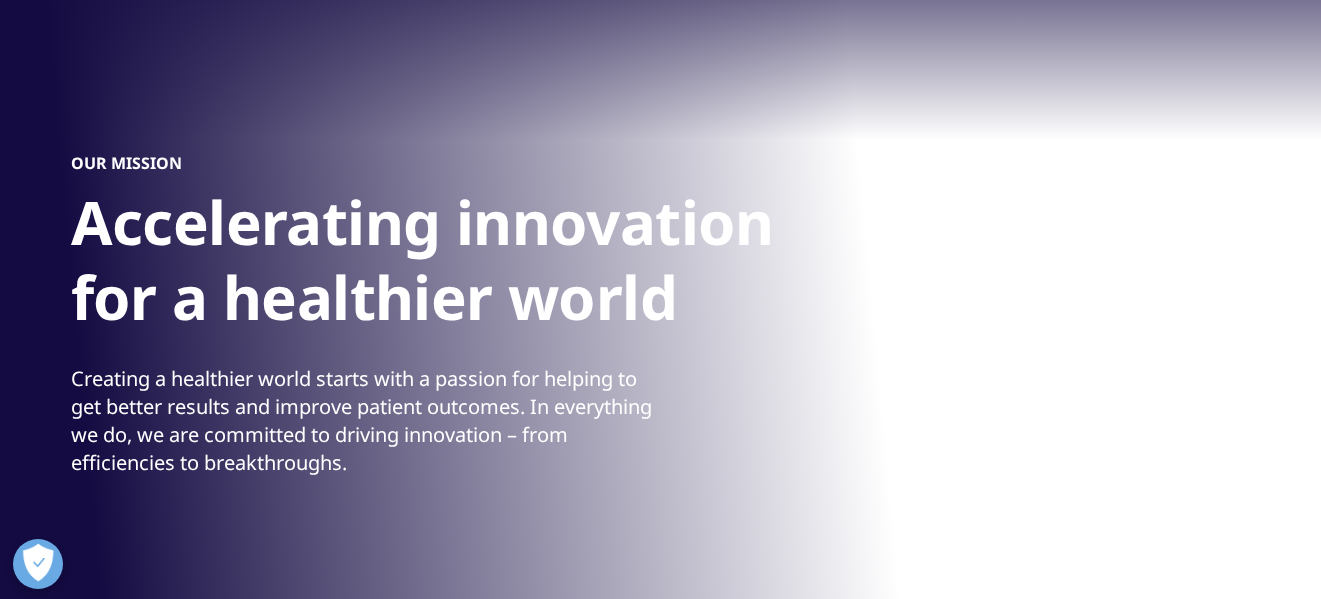 scroll, scrollTop: 152, scrollLeft: 0, axis: vertical 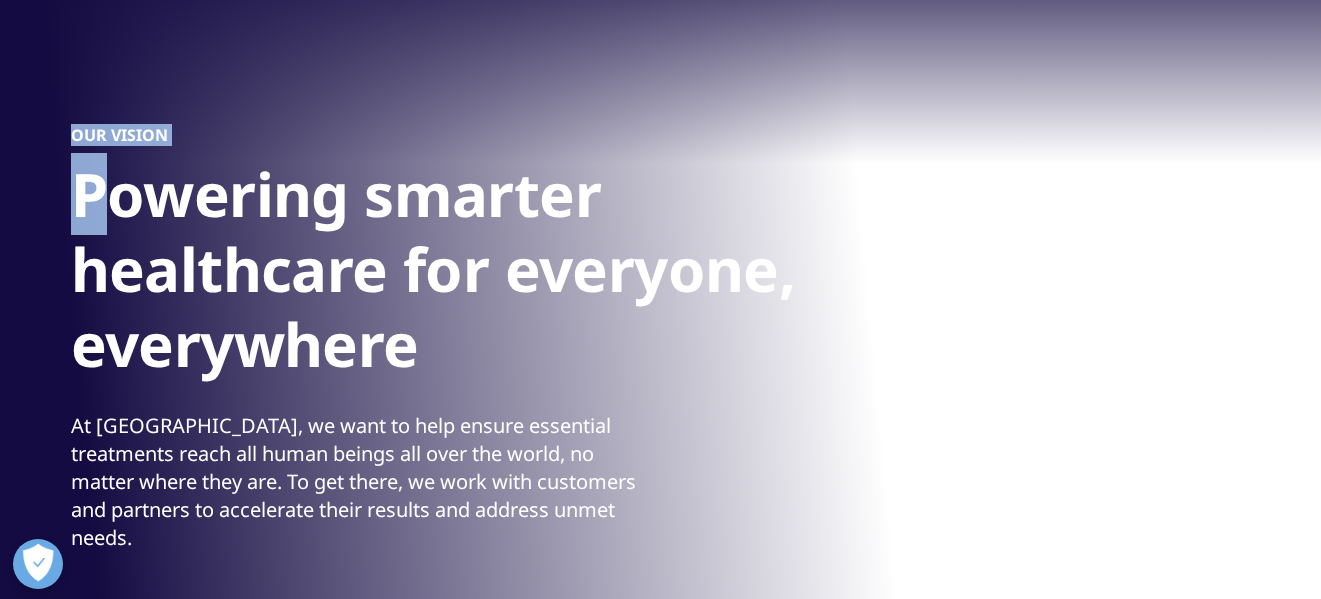 drag, startPoint x: 69, startPoint y: 177, endPoint x: 100, endPoint y: 189, distance: 33.24154 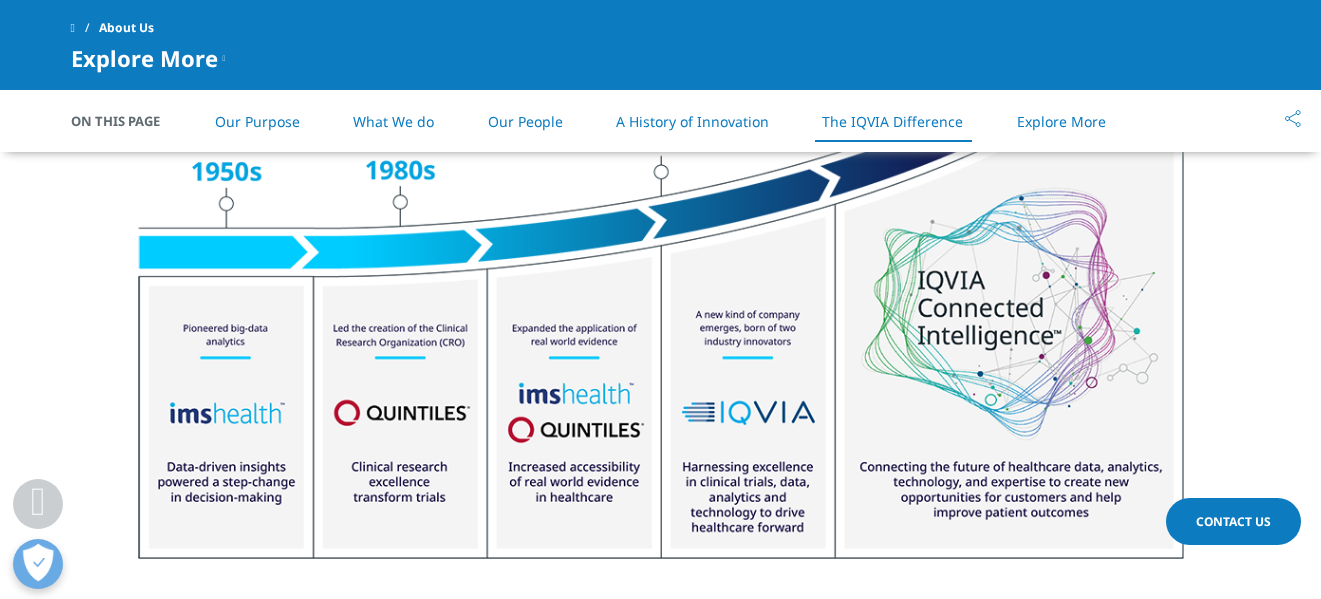 scroll, scrollTop: 2752, scrollLeft: 0, axis: vertical 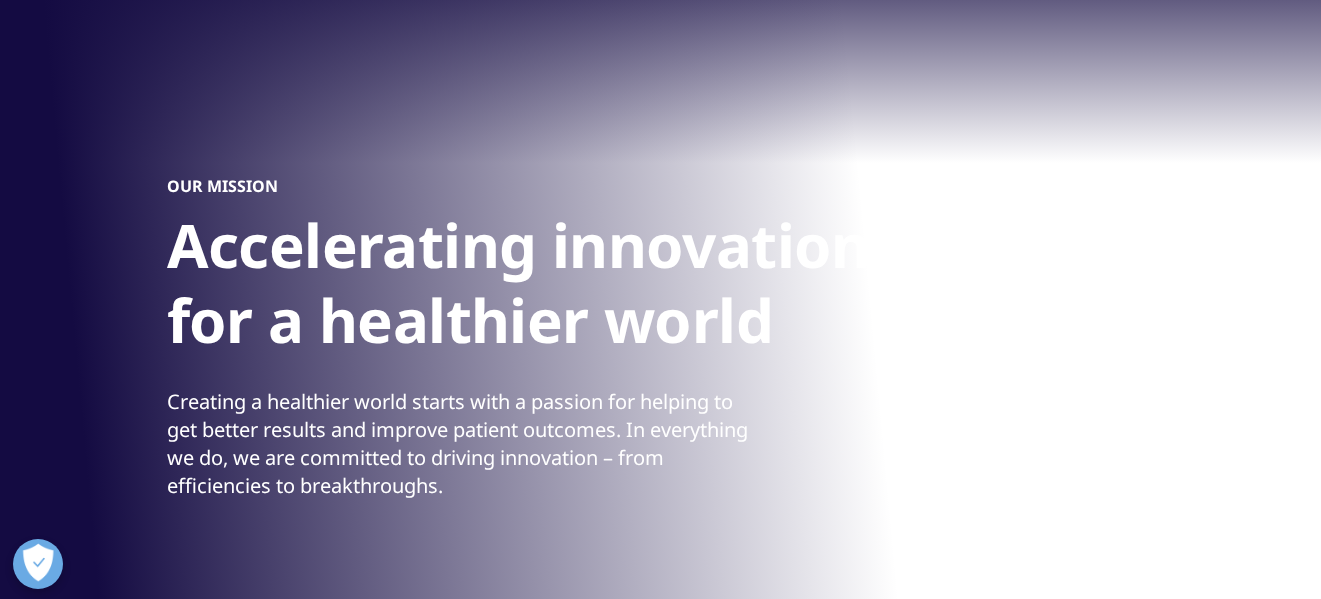 click on "OUR MISSION
Accelerating innovation for a healthier world
Creating a healthier world starts with a passion for helping to get better results and improve patient outcomes. In everything we do, we are committed to driving innovation – from efficiencies to breakthroughs." at bounding box center (757, 338) 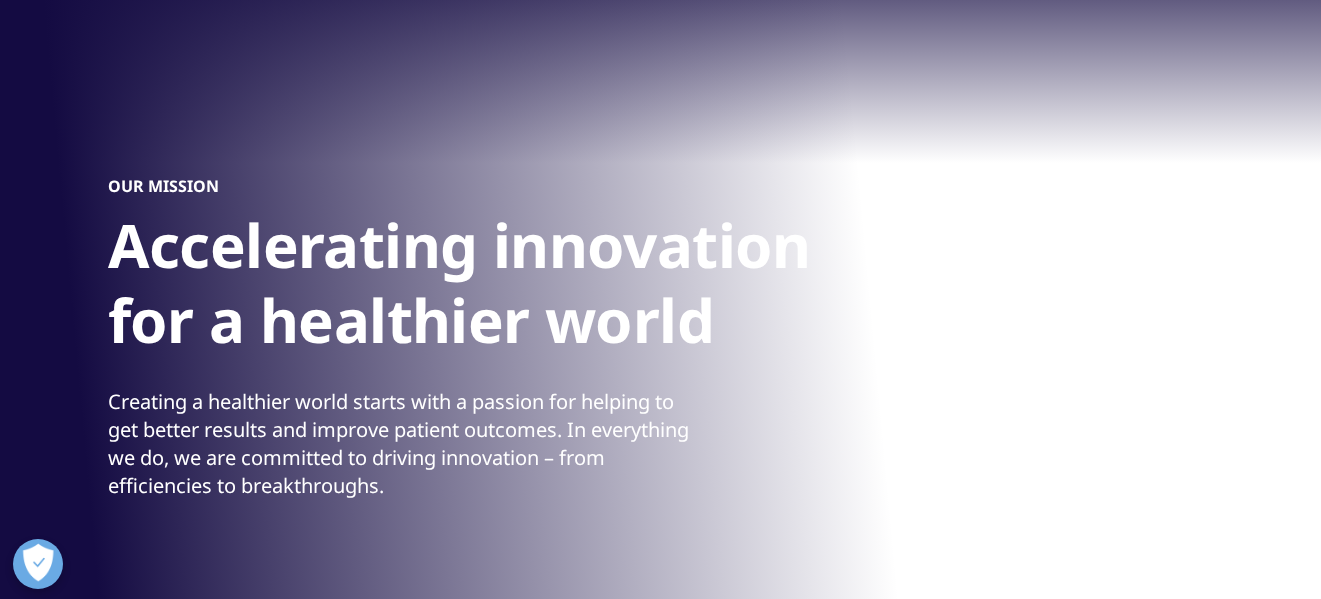 click on "OUR MISSION" at bounding box center [163, 186] 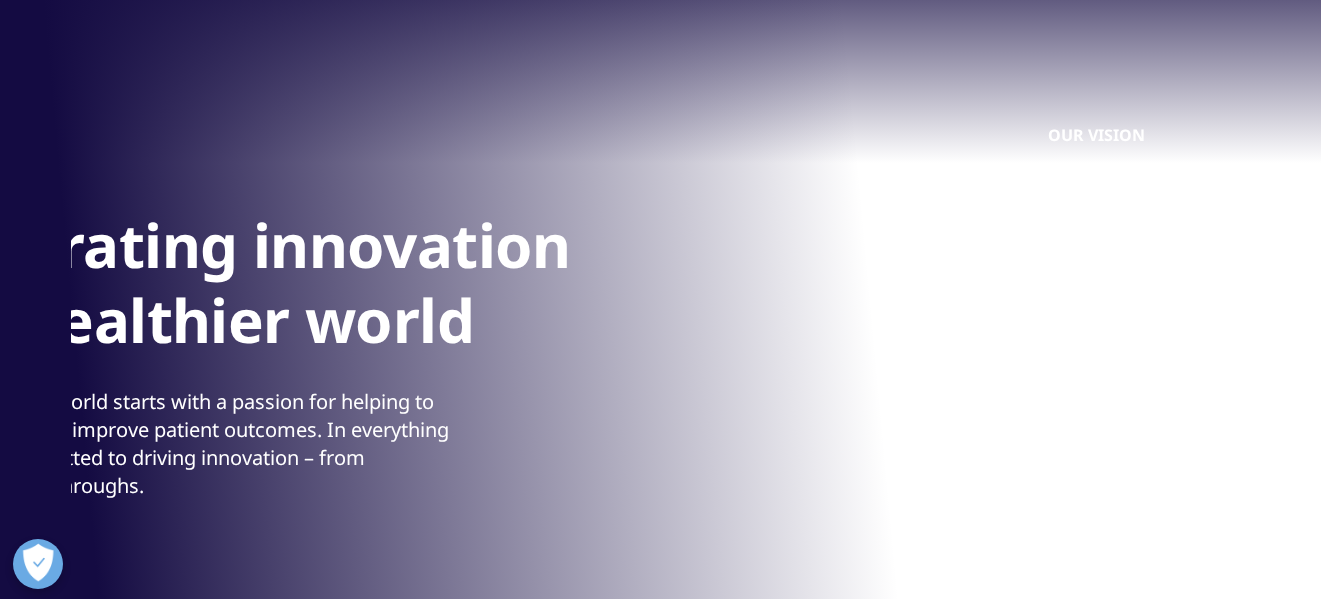 click on "Clear Search Loading
Choose a Region
Contact Us" at bounding box center (660, 2885) 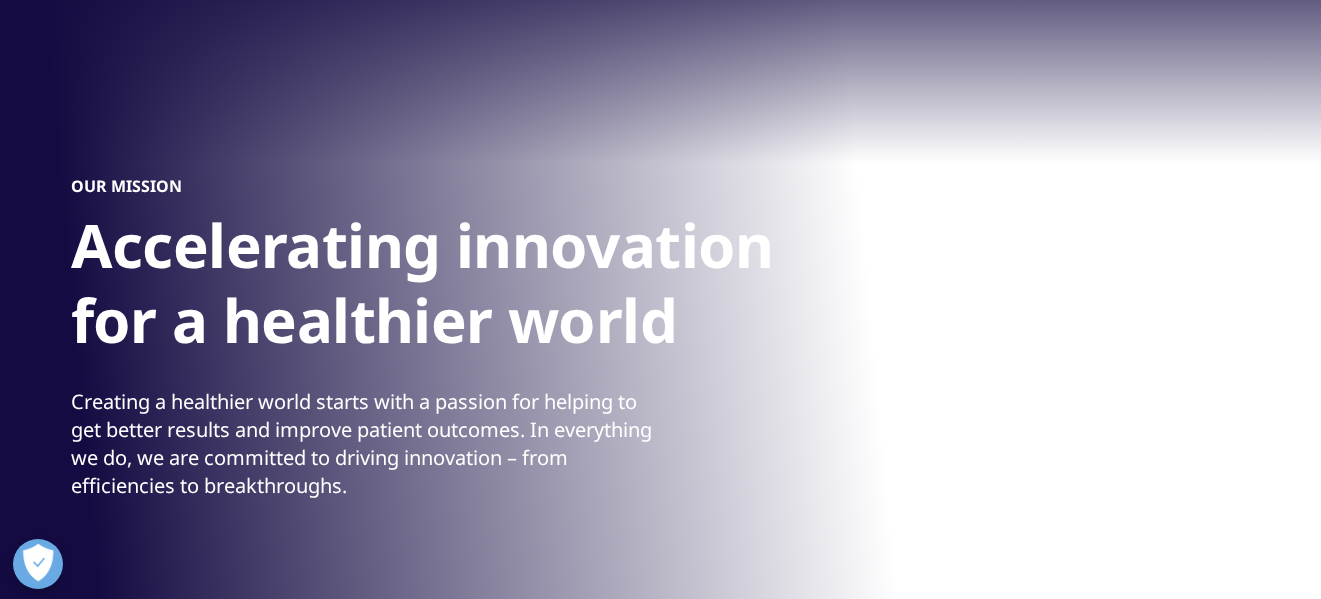 click on "Accelerating innovation for a healthier world" at bounding box center [446, 289] 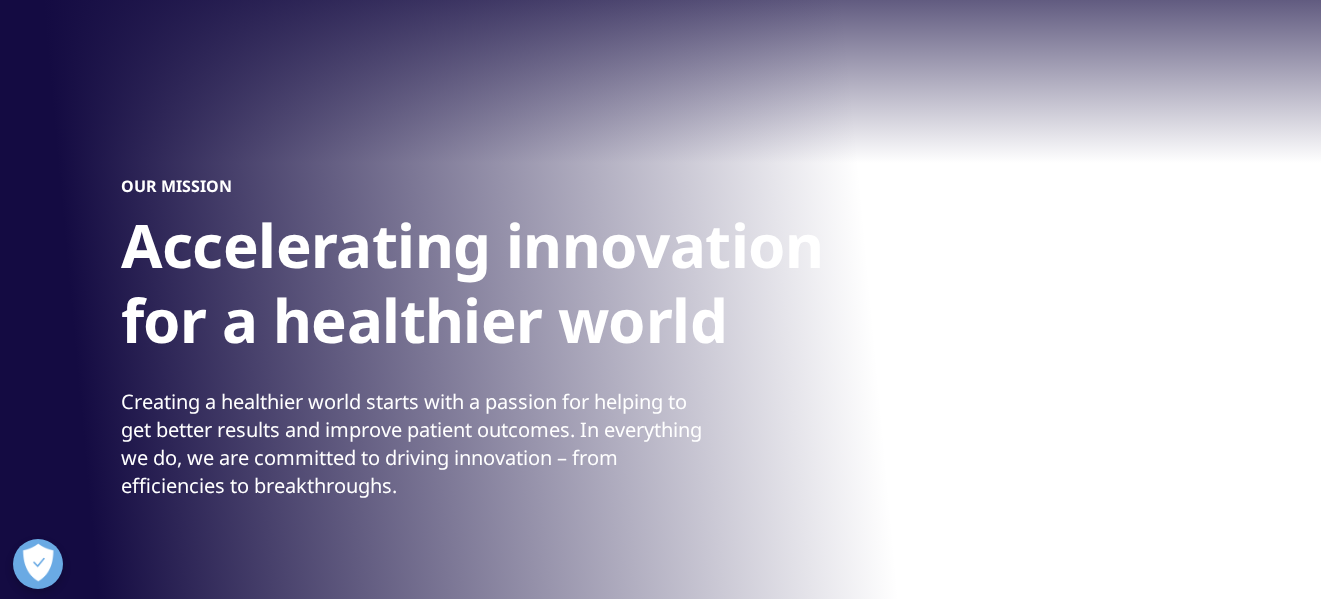 click on "OUR MISSION" at bounding box center (176, 186) 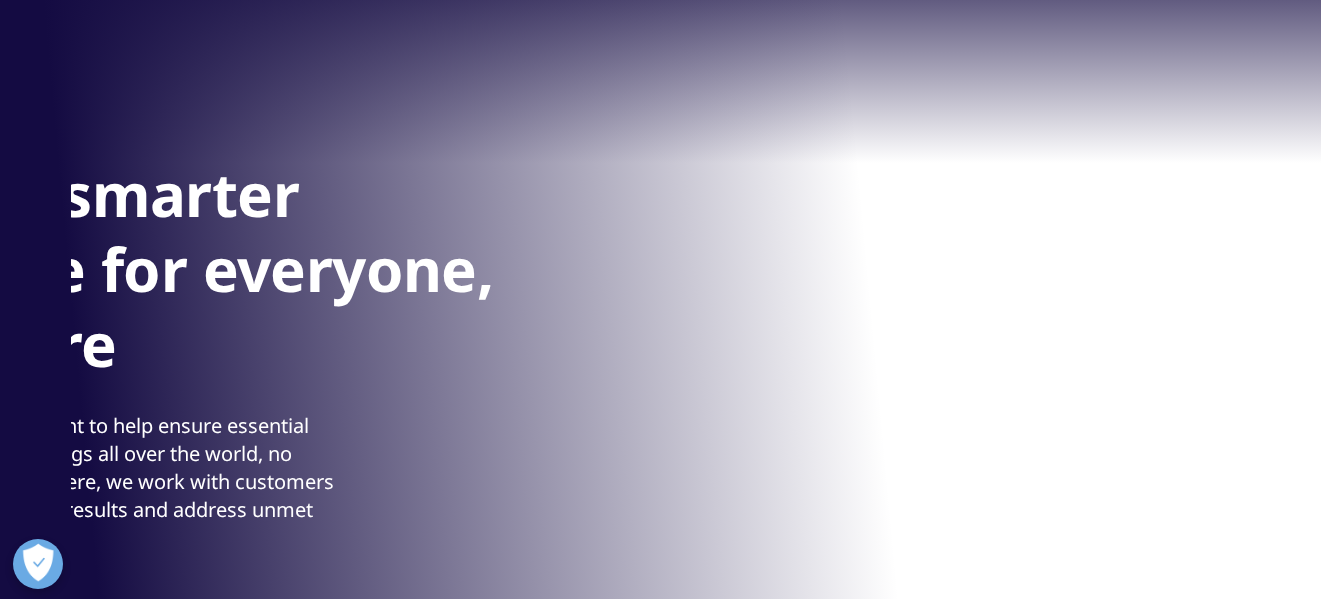 click on "OUR MISSION
Accelerating innovation for a healthier world
Creating a healthier world starts with a passion for helping to get better results and improve patient outcomes. In everything we do, we are committed to driving innovation – from efficiencies to breakthroughs." at bounding box center (1539, 338) 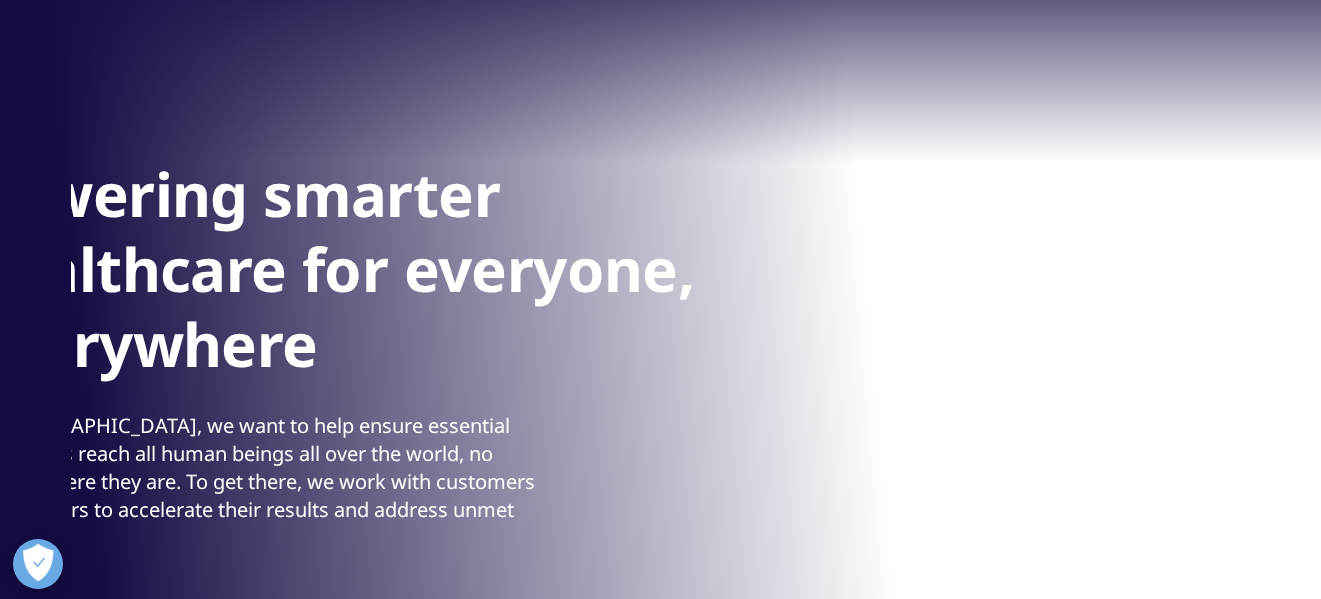 click on "At IQVIA, we want to help ensure essential treatments reach all human beings all over the world, no matter where they are. To get there, we work with customers and partners to accelerate their results and address unmet needs." at bounding box center (262, 482) 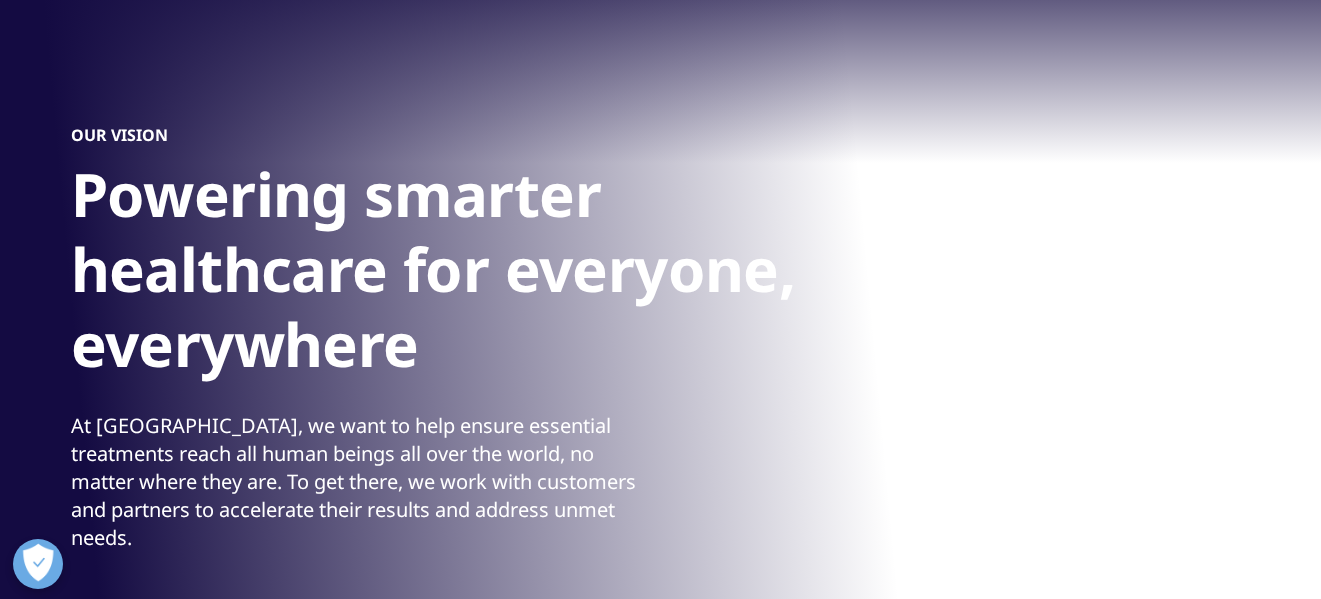 click on "At IQVIA, we want to help ensure essential treatments reach all human beings all over the world, no matter where they are. To get there, we work with customers and partners to accelerate their results and address unmet needs." at bounding box center (363, 482) 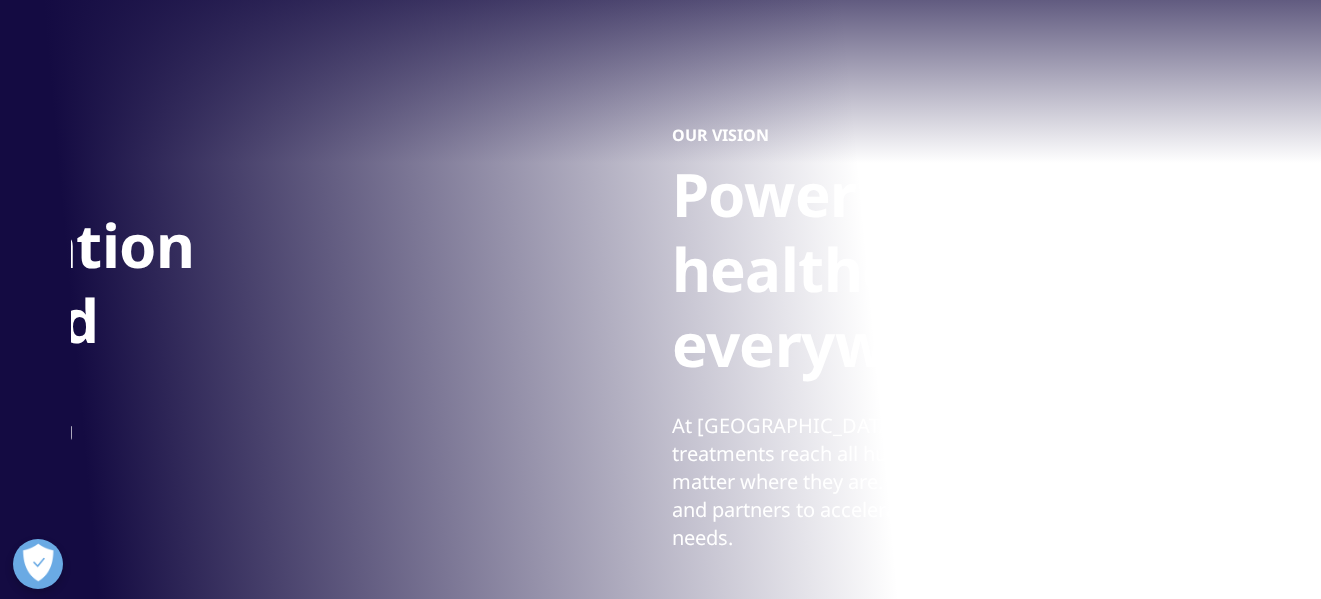 click on "Powering smarter healthcare for everyone, everywhere" at bounding box center (1047, 275) 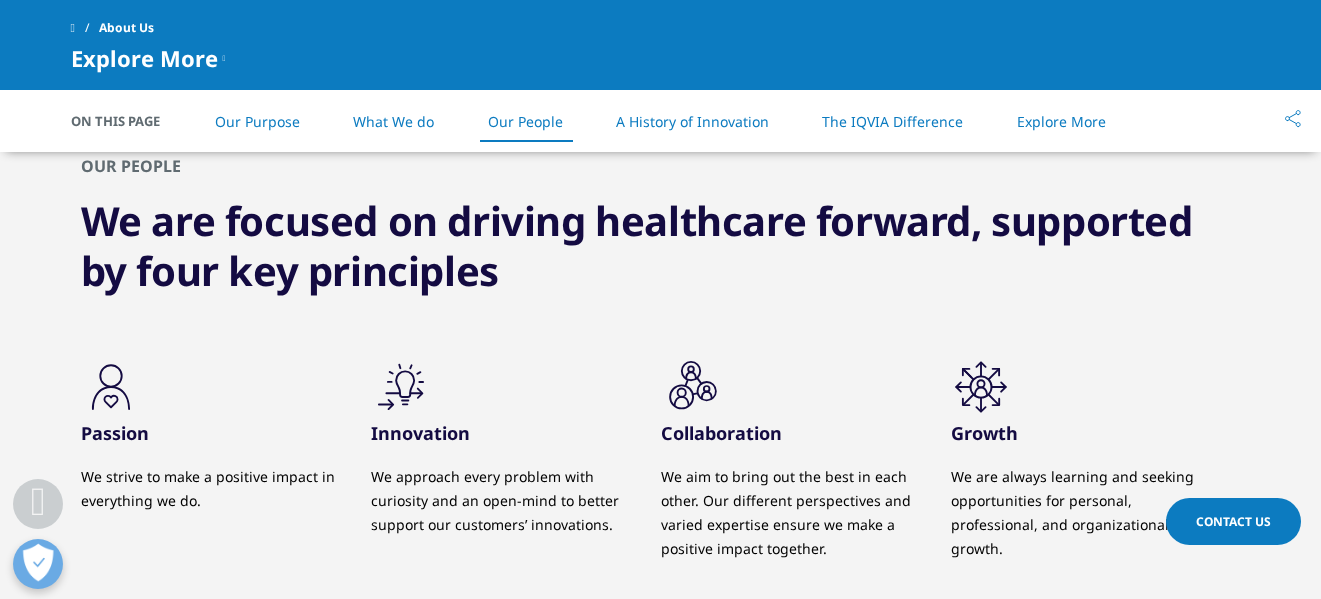 scroll, scrollTop: 2052, scrollLeft: 0, axis: vertical 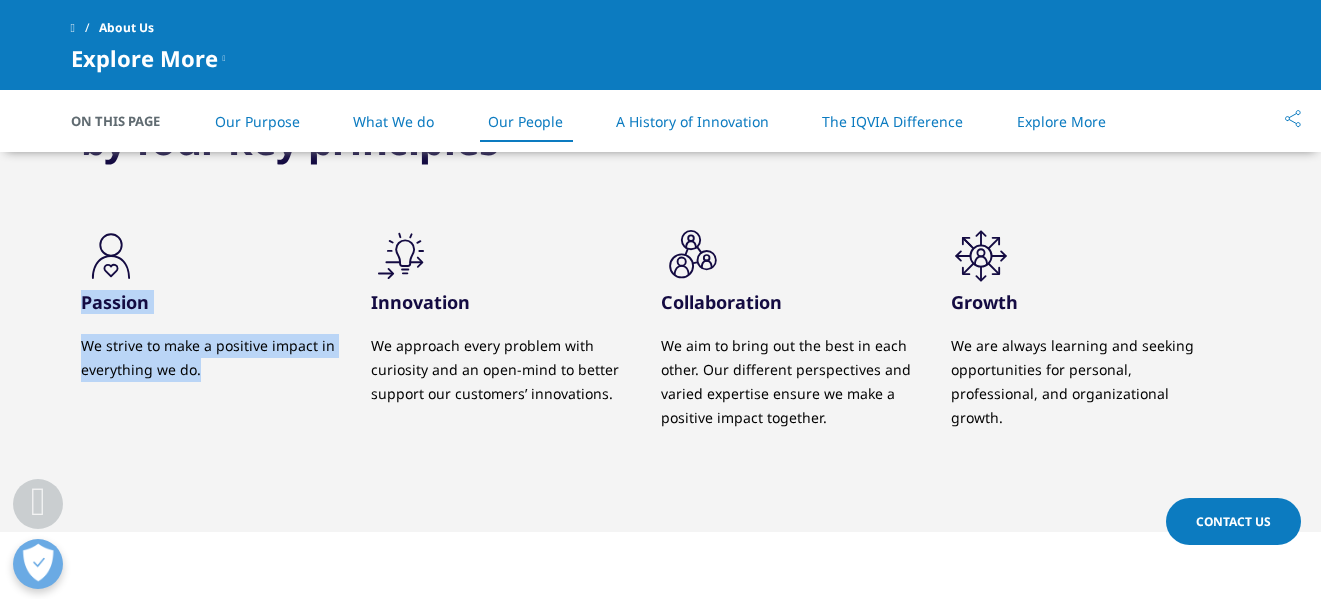drag, startPoint x: 78, startPoint y: 296, endPoint x: 209, endPoint y: 374, distance: 152.4631 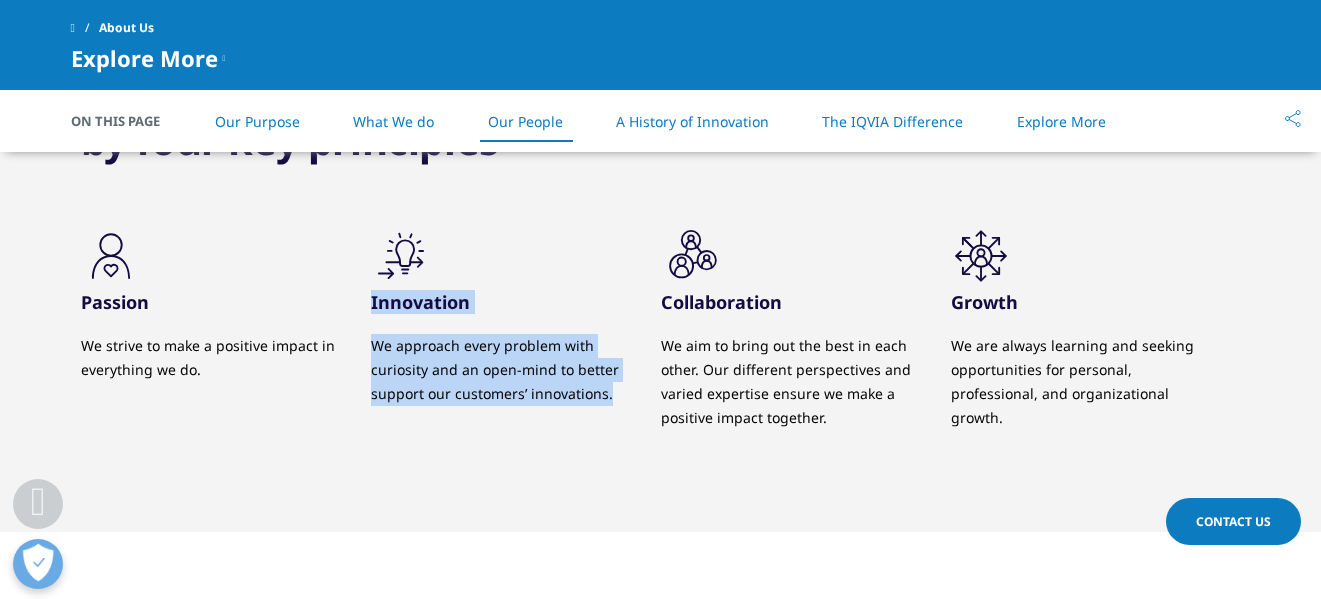 drag, startPoint x: 372, startPoint y: 304, endPoint x: 616, endPoint y: 398, distance: 261.4804 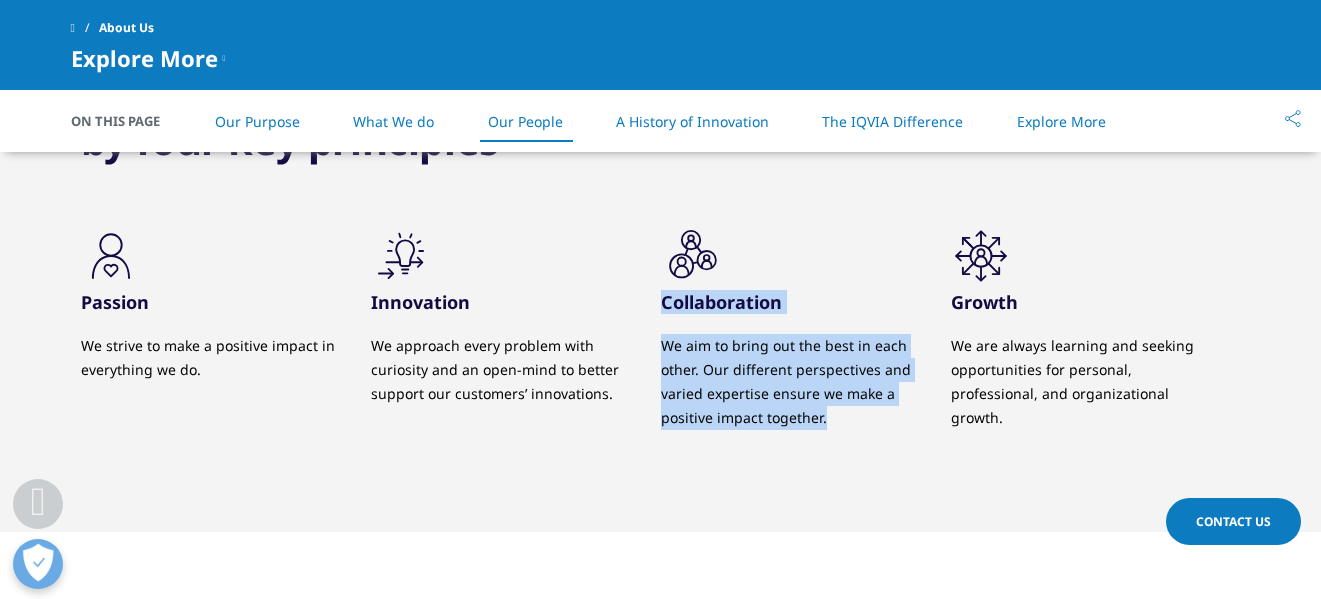 drag, startPoint x: 663, startPoint y: 302, endPoint x: 835, endPoint y: 425, distance: 211.45448 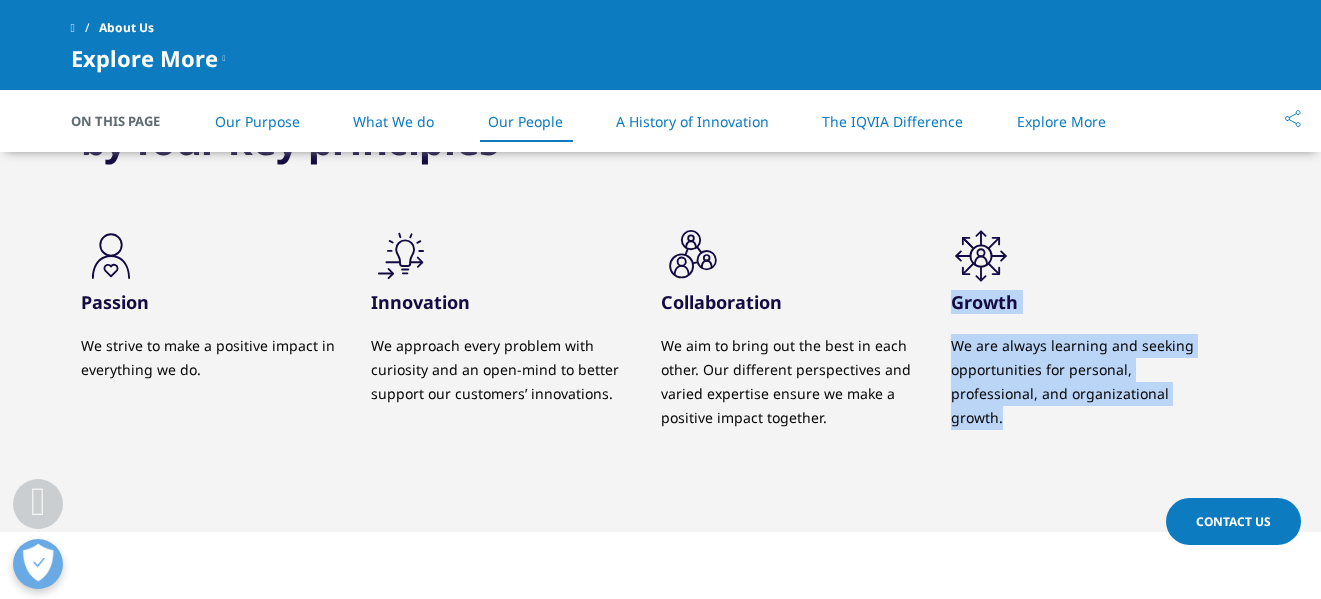 drag, startPoint x: 951, startPoint y: 306, endPoint x: 1048, endPoint y: 441, distance: 166.23477 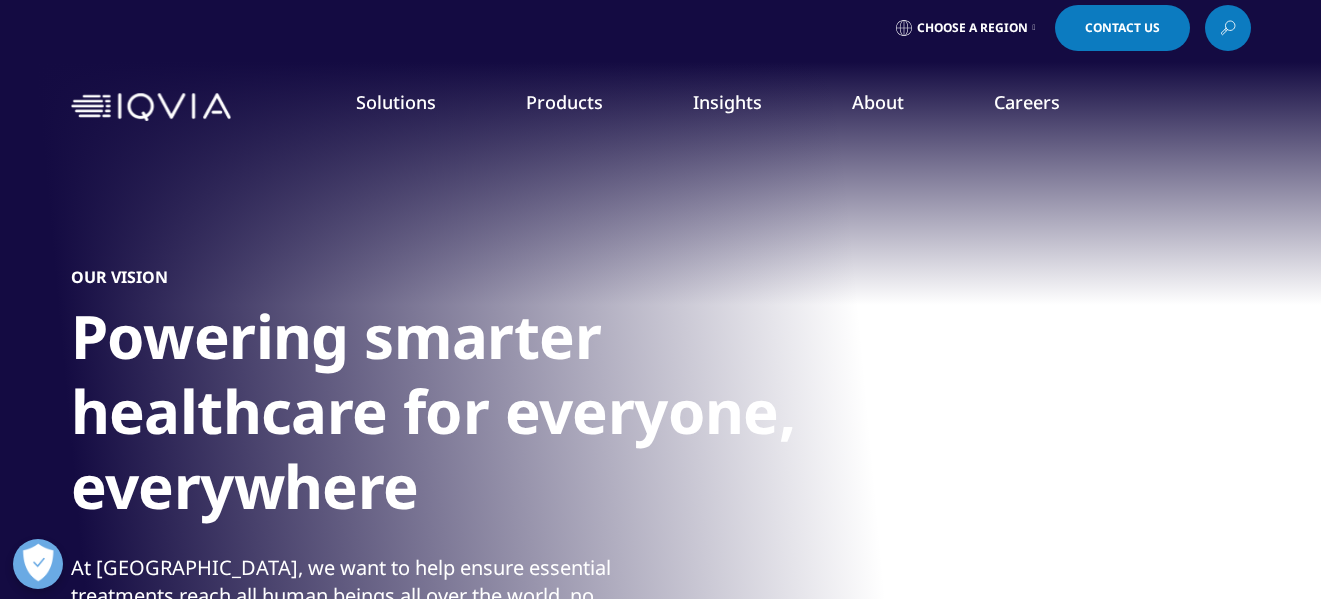 scroll, scrollTop: 0, scrollLeft: 0, axis: both 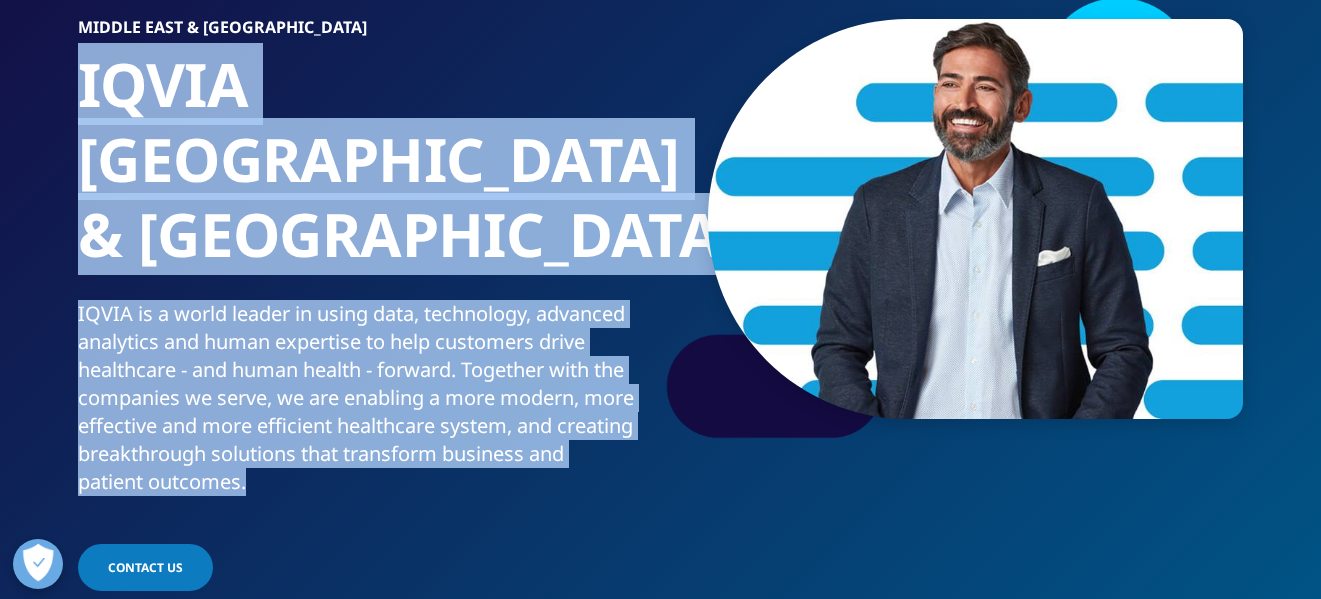 drag, startPoint x: 82, startPoint y: 251, endPoint x: 342, endPoint y: 405, distance: 302.18536 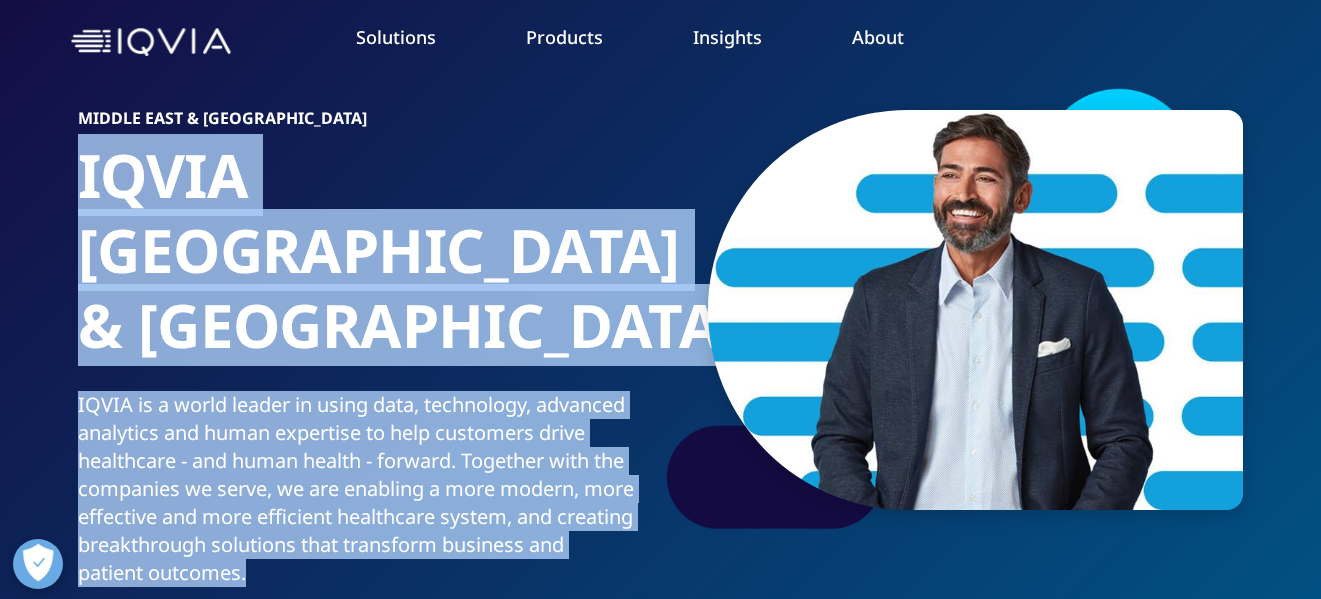 scroll, scrollTop: 0, scrollLeft: 0, axis: both 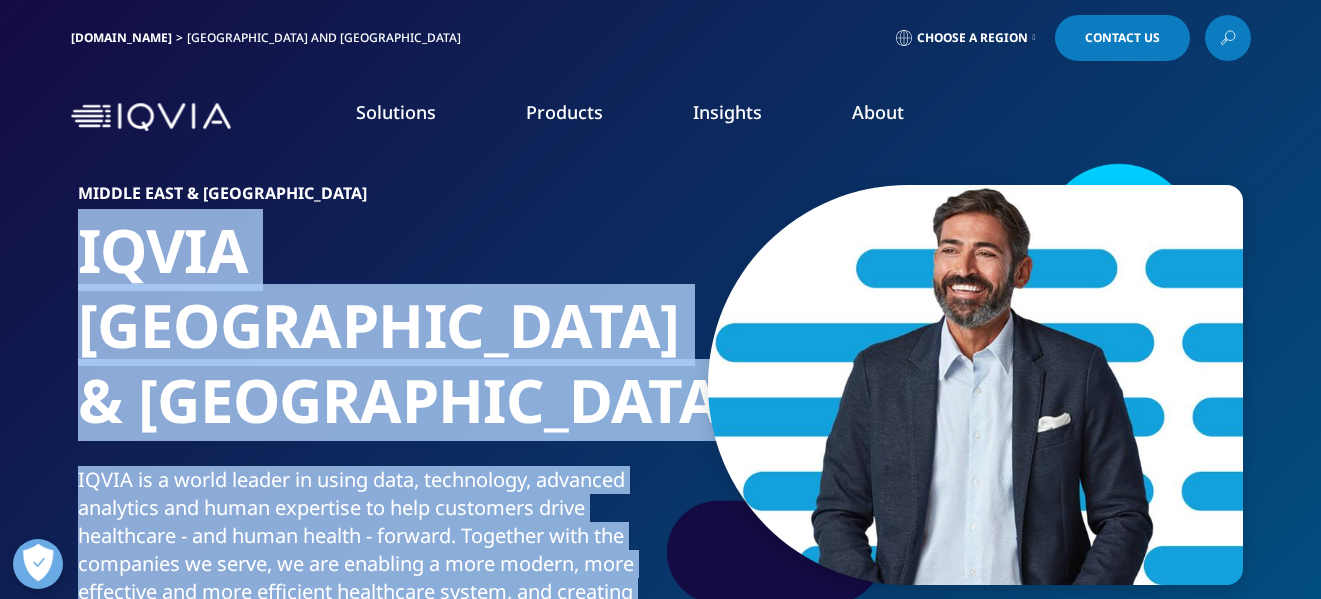 click on "About" at bounding box center [878, 112] 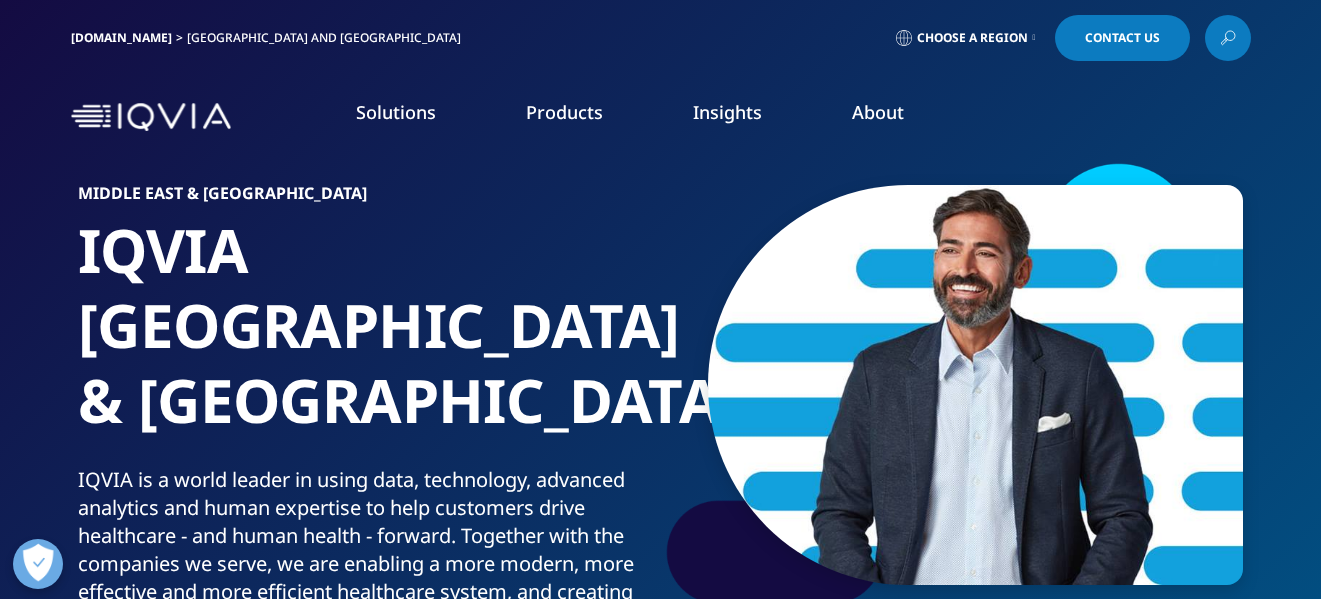 drag, startPoint x: 33, startPoint y: 282, endPoint x: 217, endPoint y: 331, distance: 190.4127 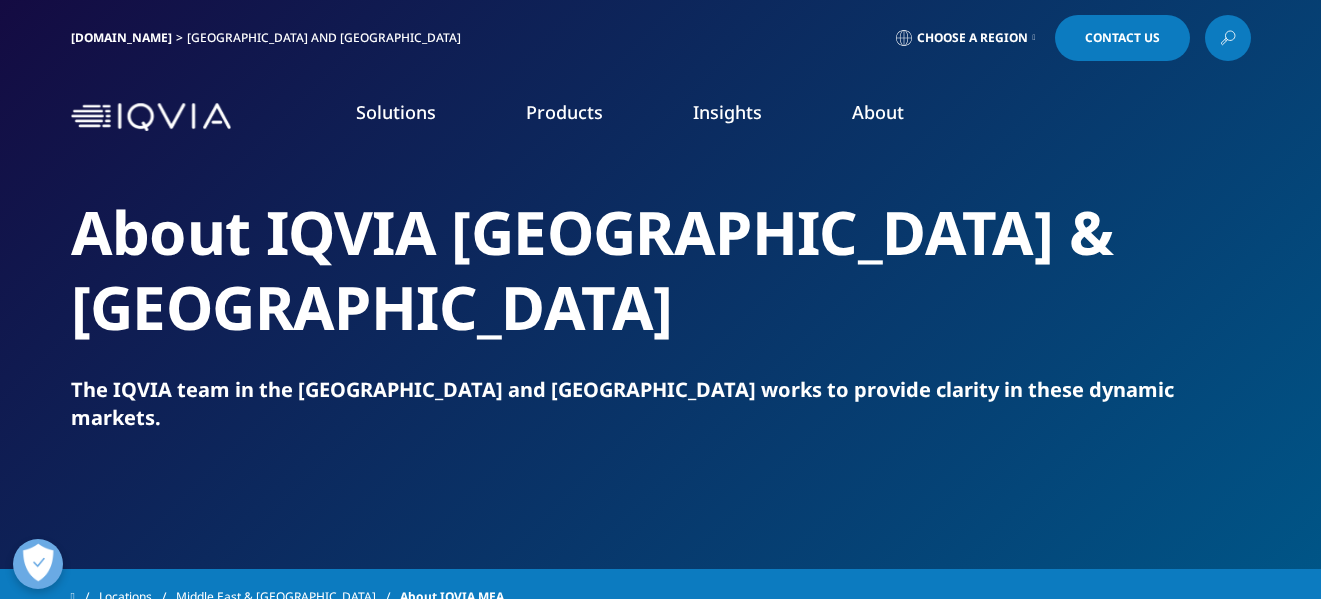 scroll, scrollTop: 0, scrollLeft: 0, axis: both 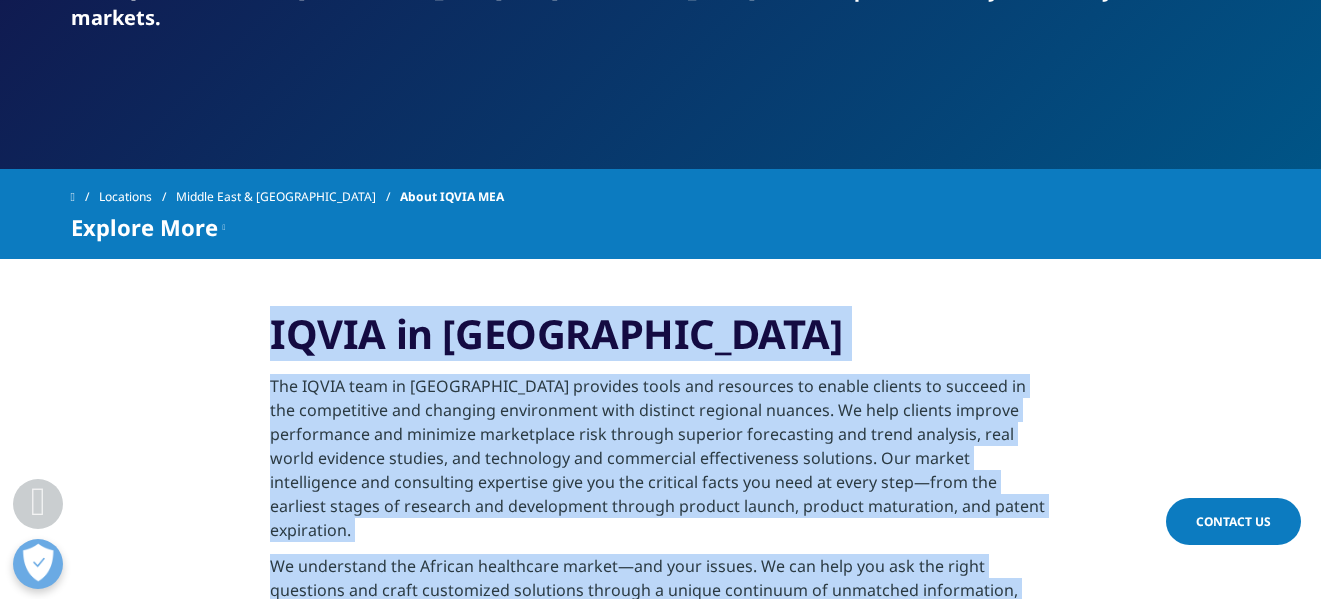 drag, startPoint x: 268, startPoint y: 236, endPoint x: 768, endPoint y: 495, distance: 563.0995 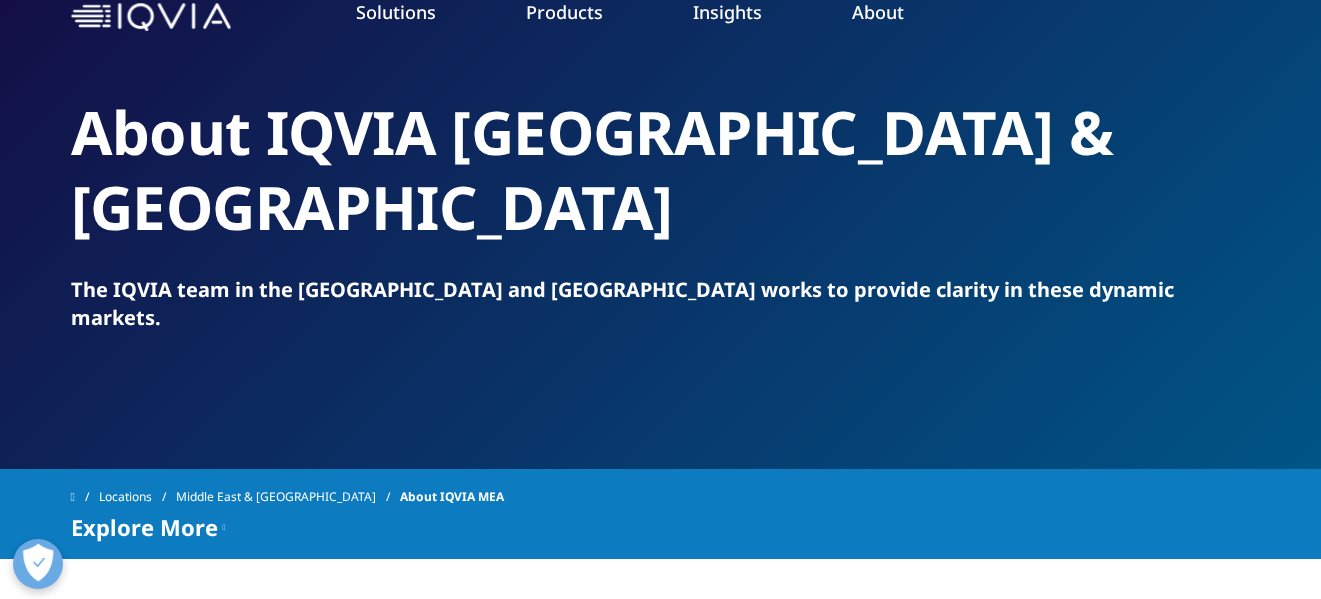 scroll, scrollTop: 0, scrollLeft: 0, axis: both 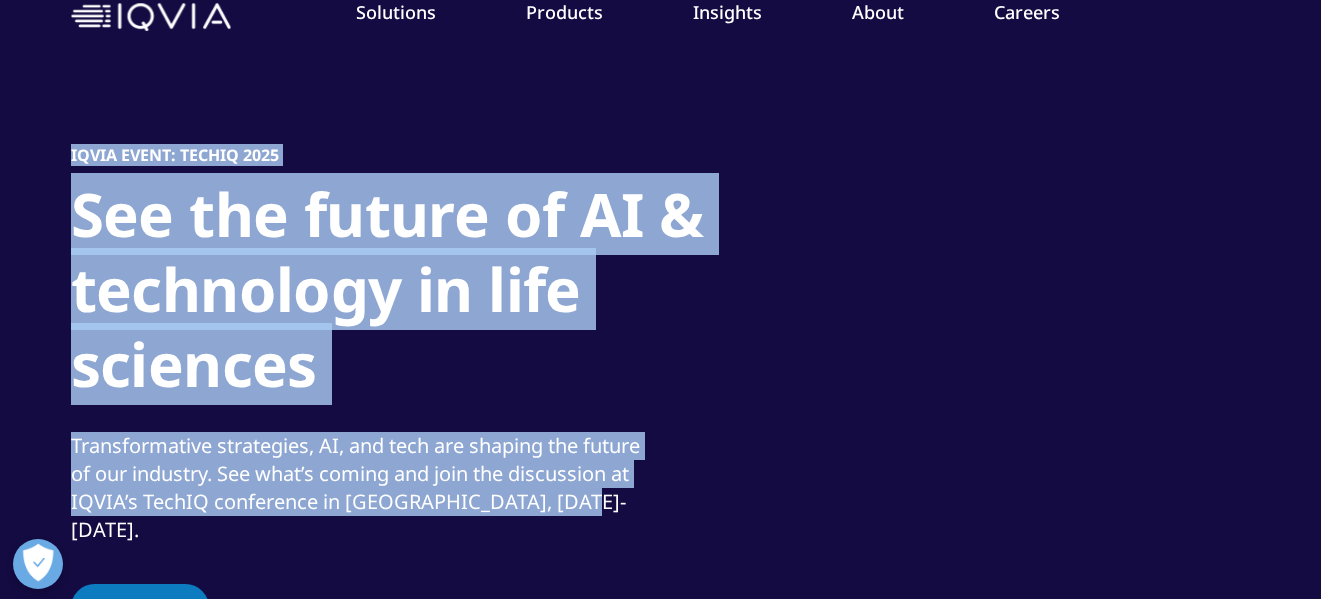drag, startPoint x: 65, startPoint y: 239, endPoint x: 589, endPoint y: 519, distance: 594.11786 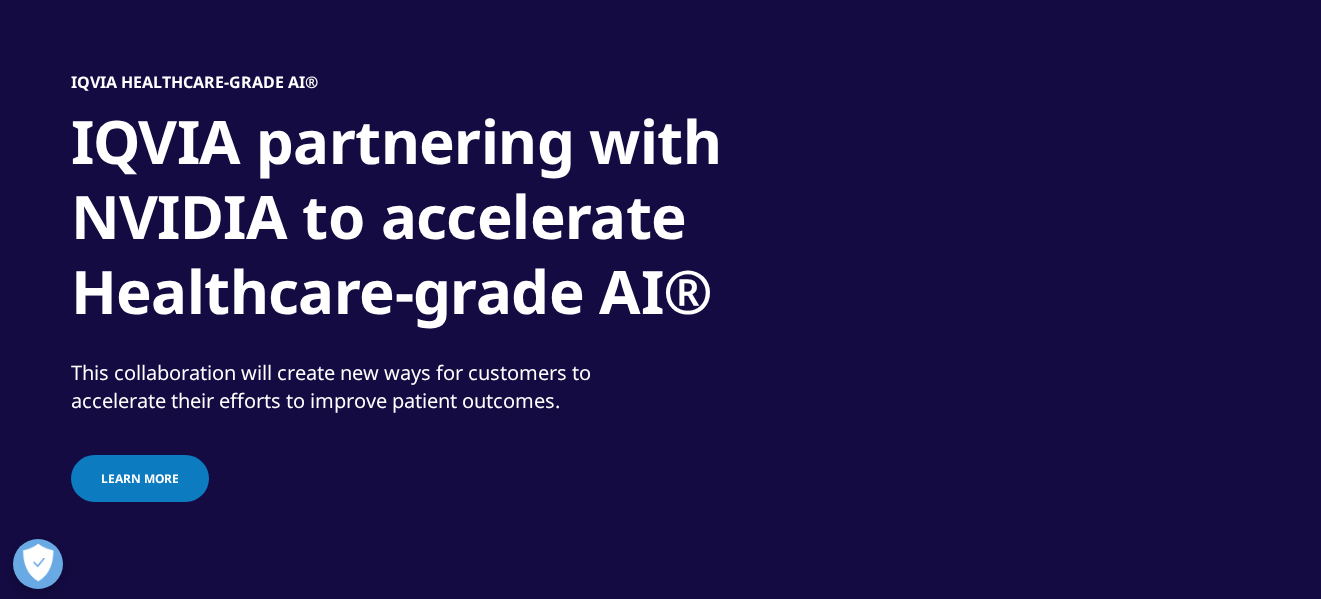 scroll, scrollTop: 200, scrollLeft: 0, axis: vertical 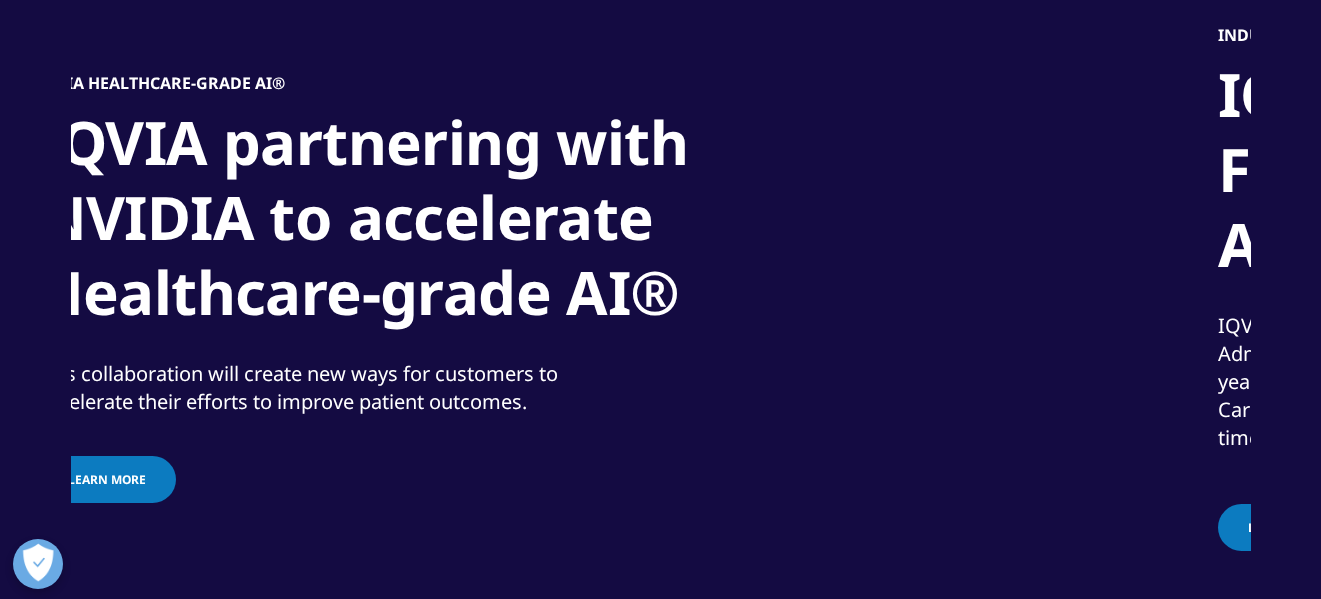 click on "This collaboration will create new ways for customers to accelerate their efforts to improve patient outcomes." at bounding box center (330, 388) 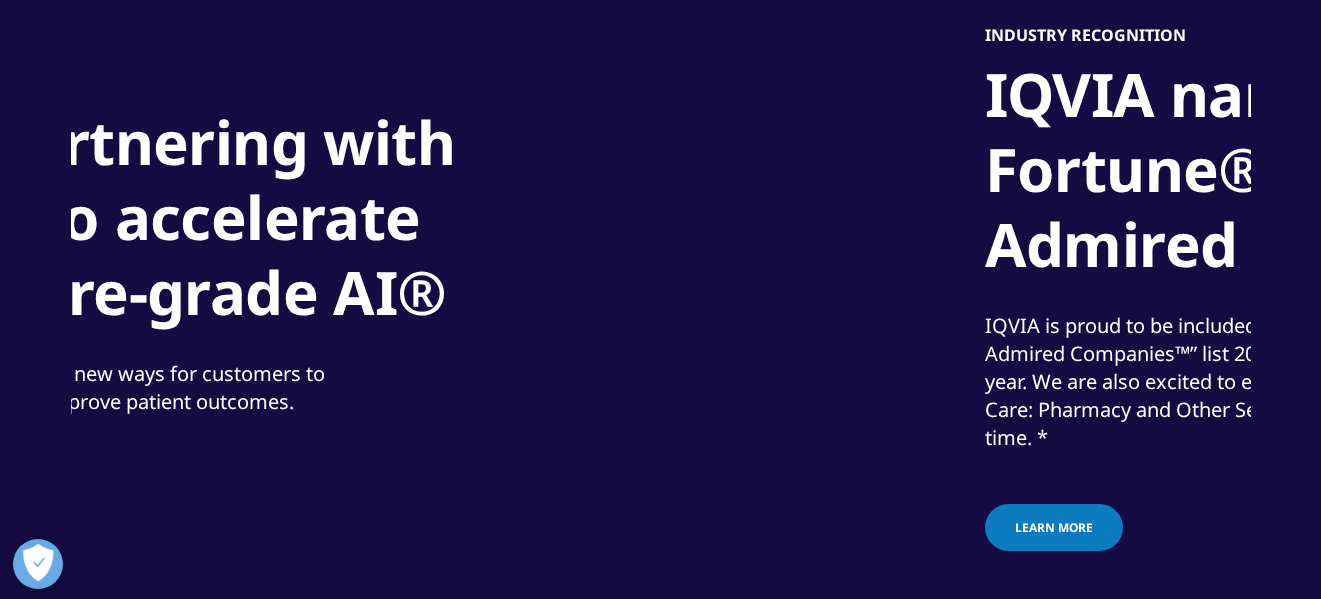 click on "Choose a Region
Contact Us
Explore IQVIA by region
Spain" at bounding box center (660, 3006) 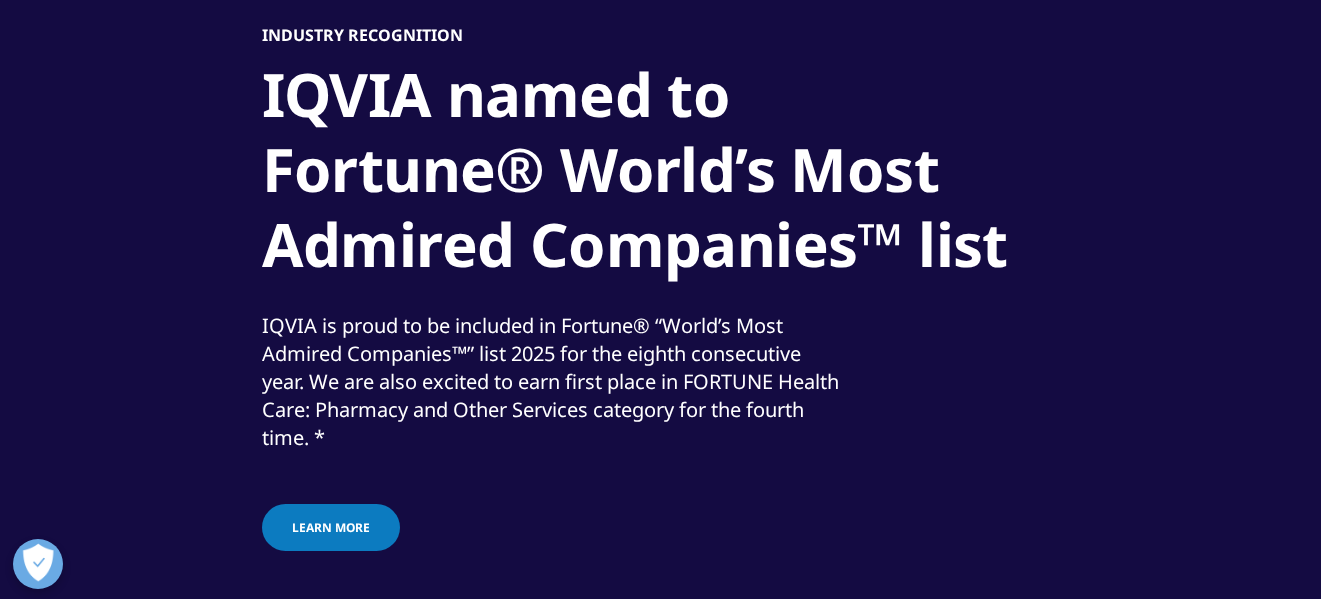 click on "Choose a Region
Contact Us
Explore IQVIA by region
Spain" at bounding box center (660, 3006) 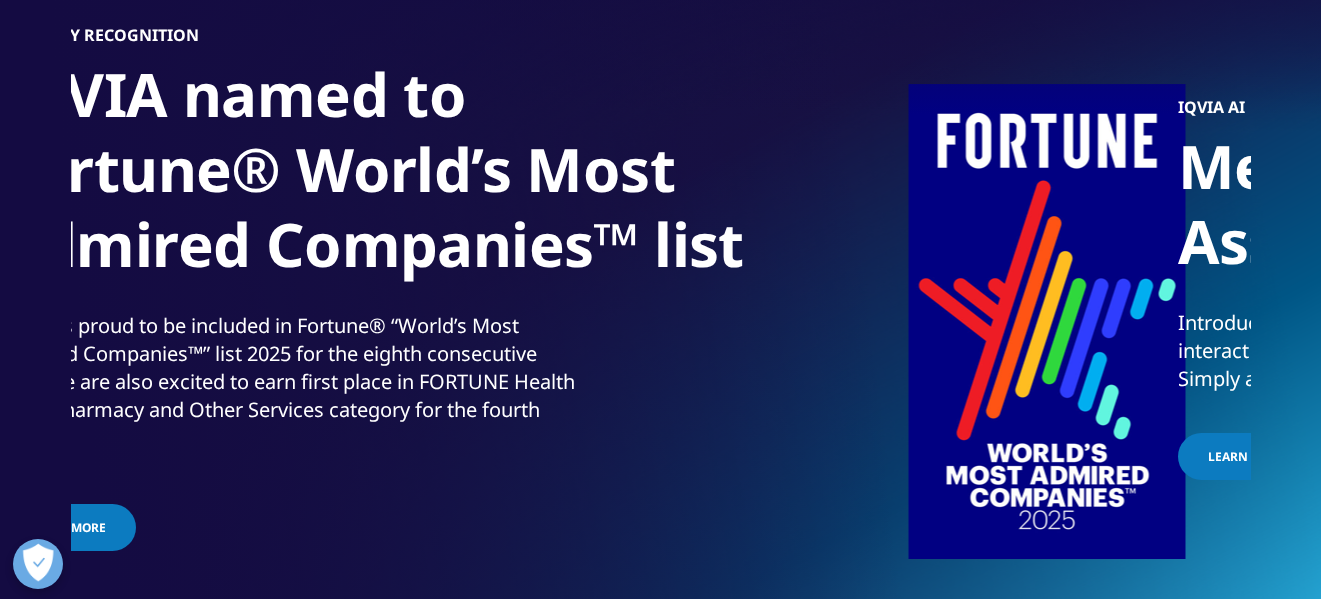 click on "Choose a Region
Contact Us
Explore IQVIA by region
Spain" at bounding box center (660, 3006) 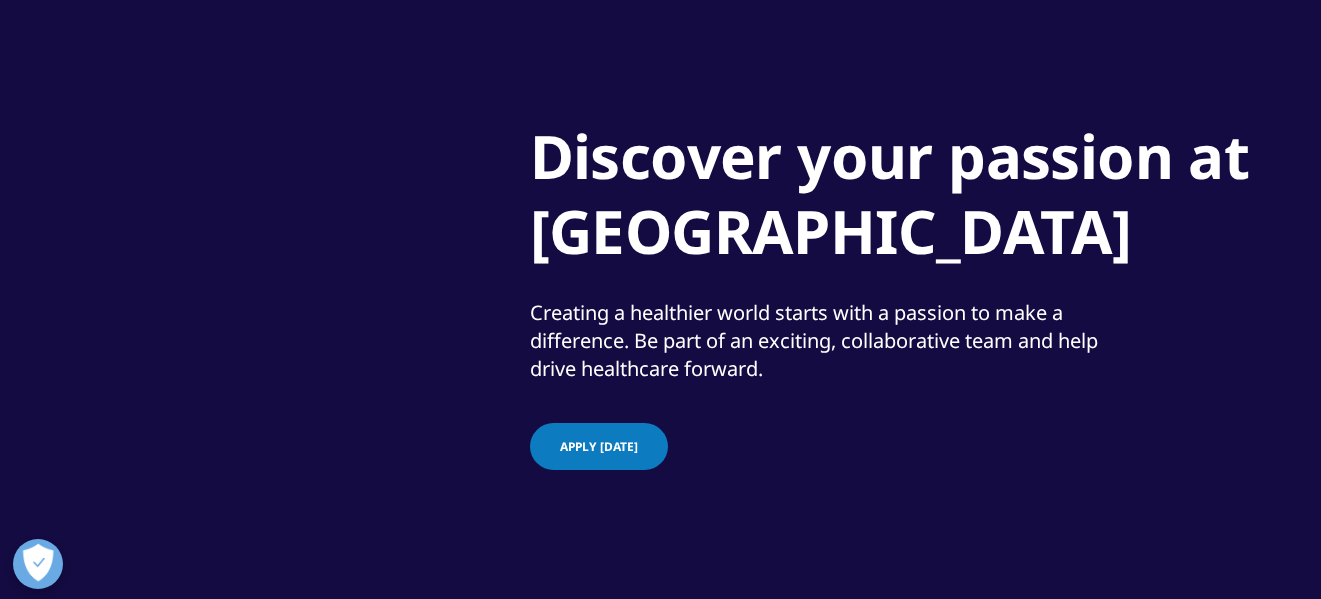click on "Choose a Region
Contact Us
Explore IQVIA by region
Spain" at bounding box center [660, 3006] 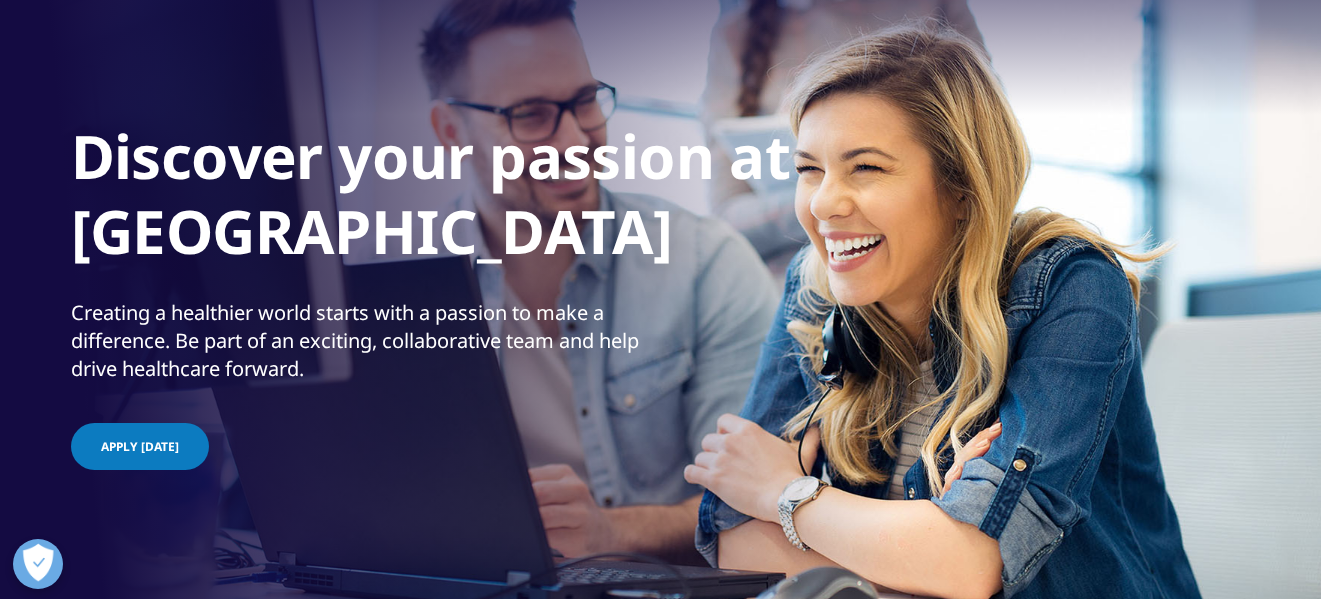 scroll, scrollTop: 0, scrollLeft: 0, axis: both 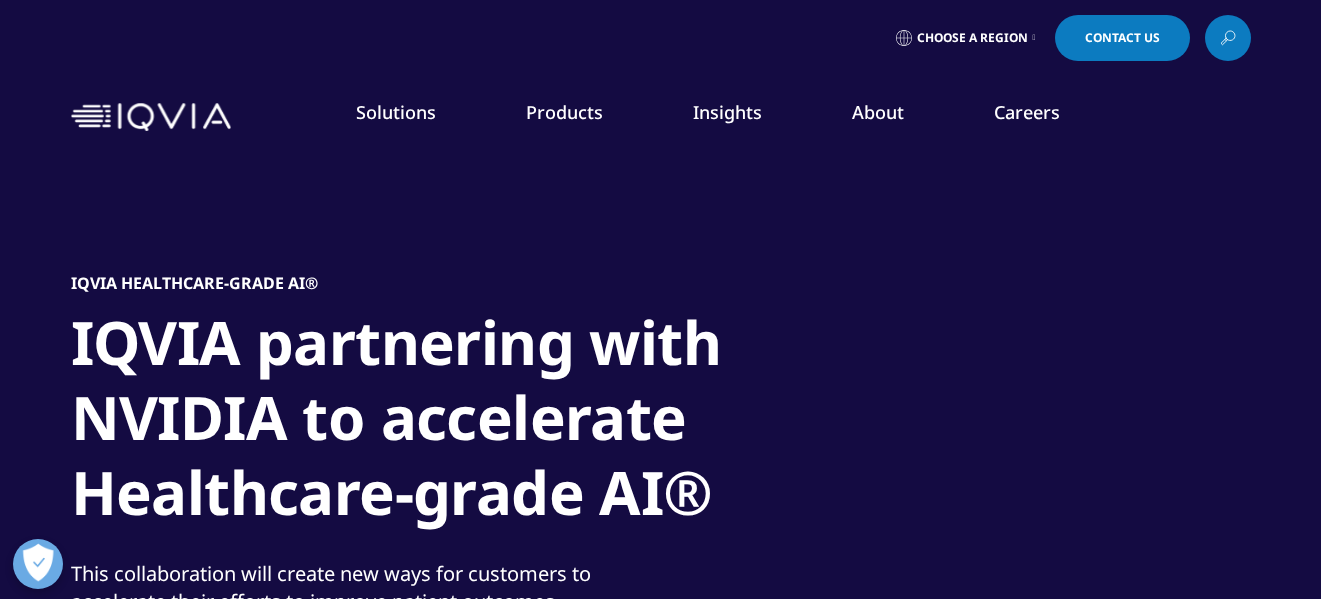 click on "About
FEATURED INNOVATIONS
IQVIA Connected Intelligence™
IQVIA Healthcare-grade AI®" at bounding box center [878, 132] 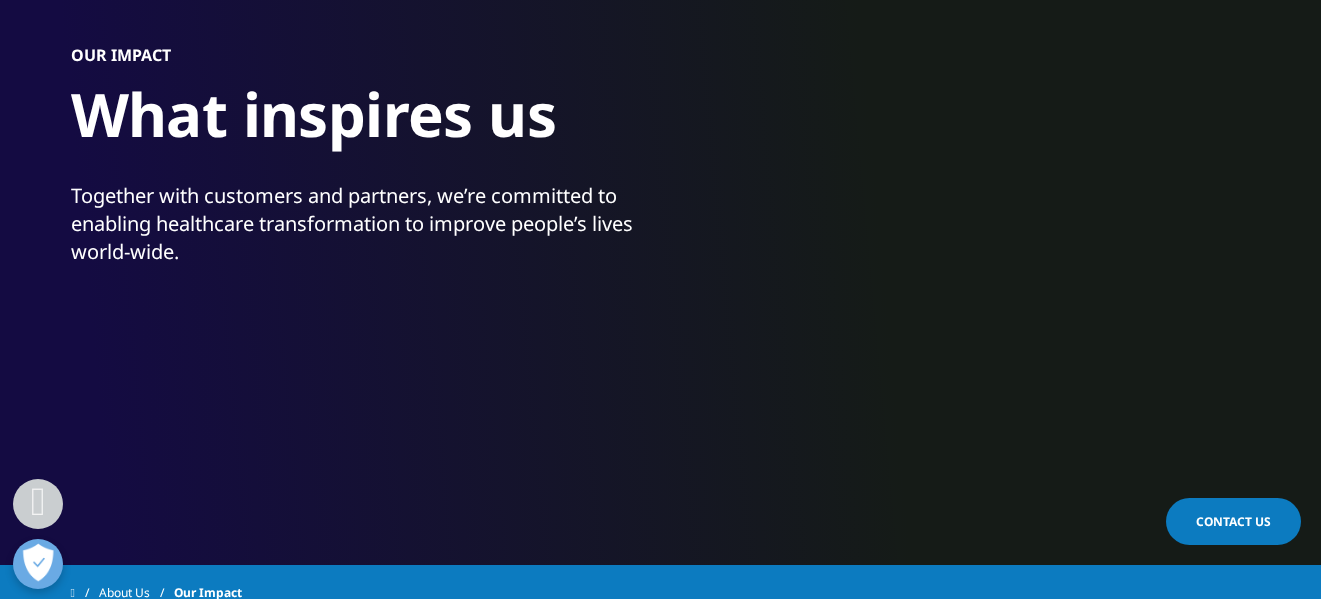 scroll, scrollTop: 0, scrollLeft: 0, axis: both 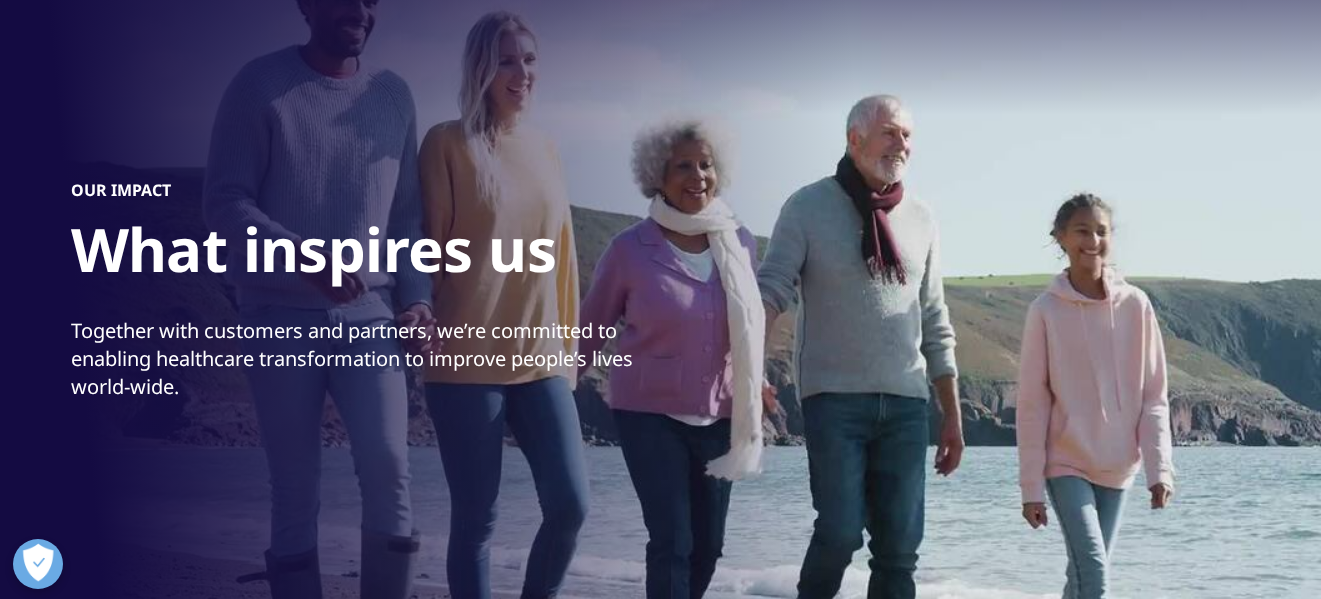 drag, startPoint x: 472, startPoint y: 398, endPoint x: 191, endPoint y: 491, distance: 295.98987 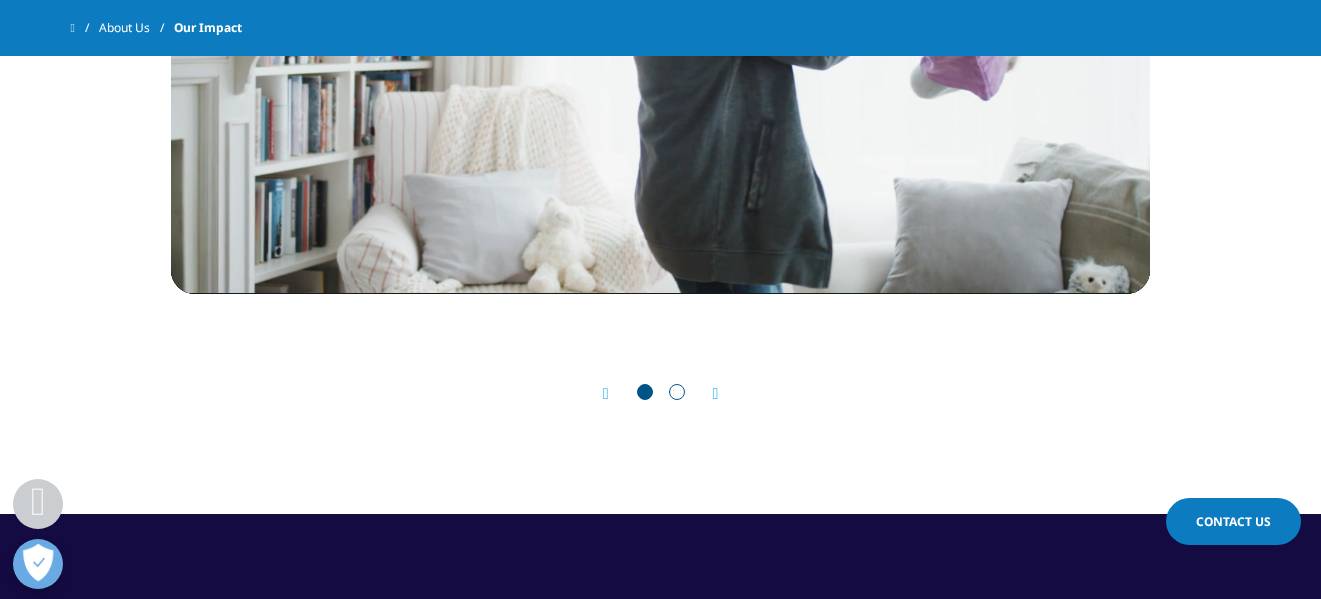 scroll, scrollTop: 2800, scrollLeft: 0, axis: vertical 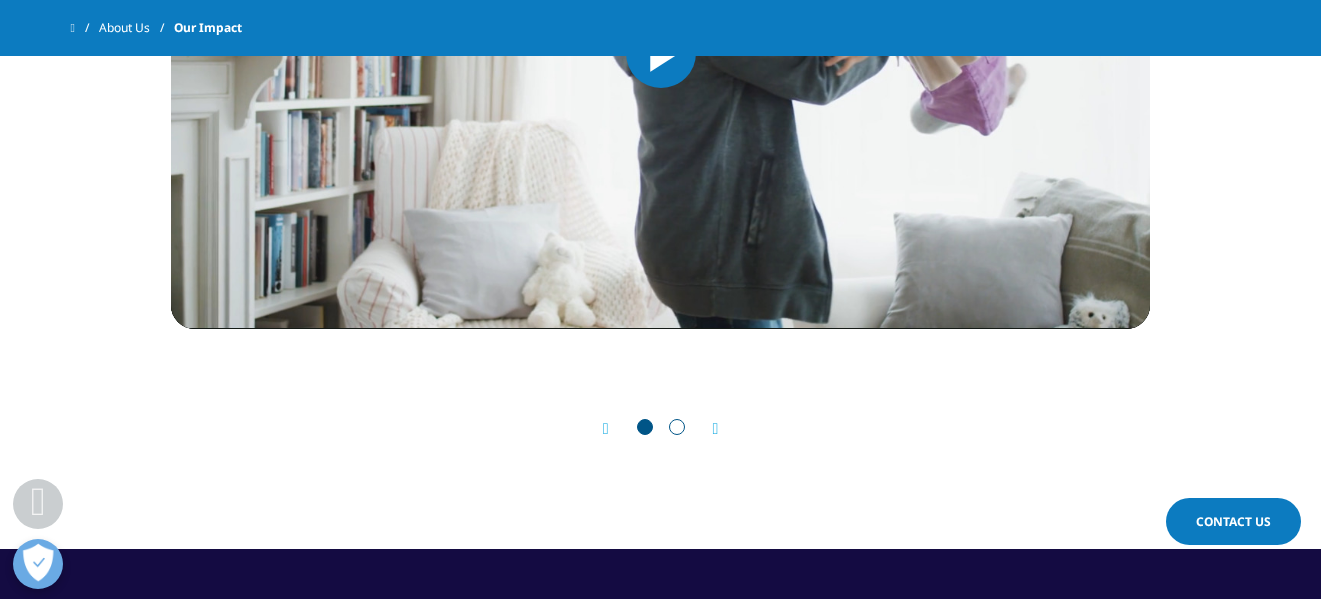 click on "Next" at bounding box center [706, 428] 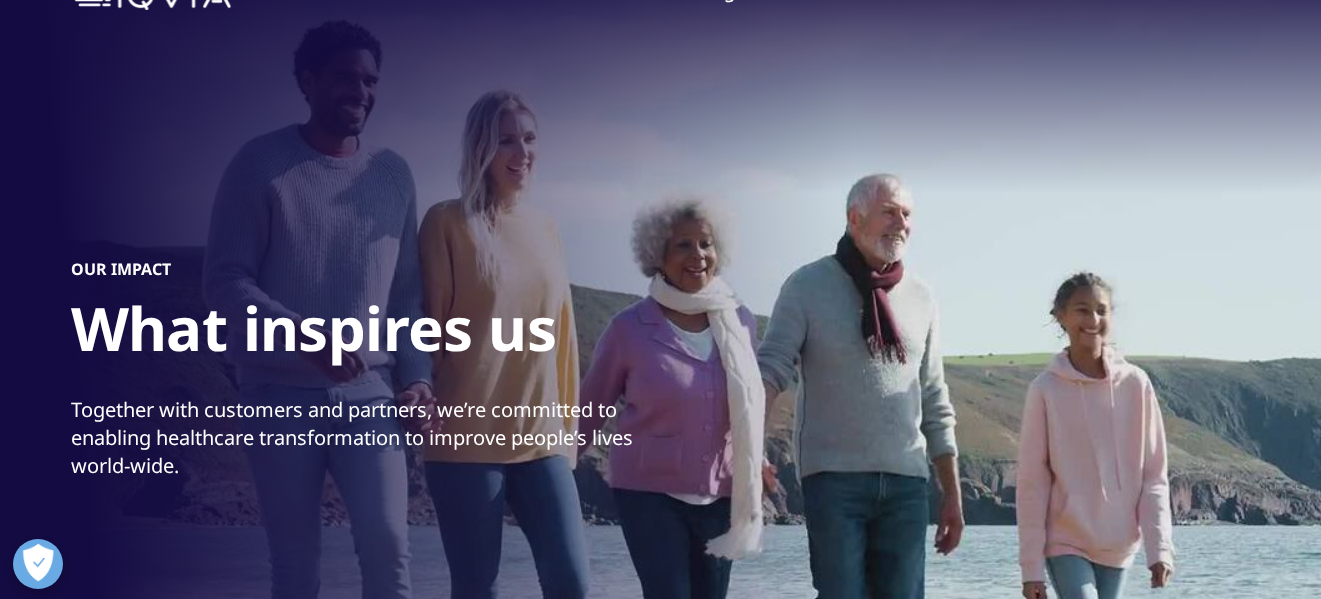 scroll, scrollTop: 0, scrollLeft: 0, axis: both 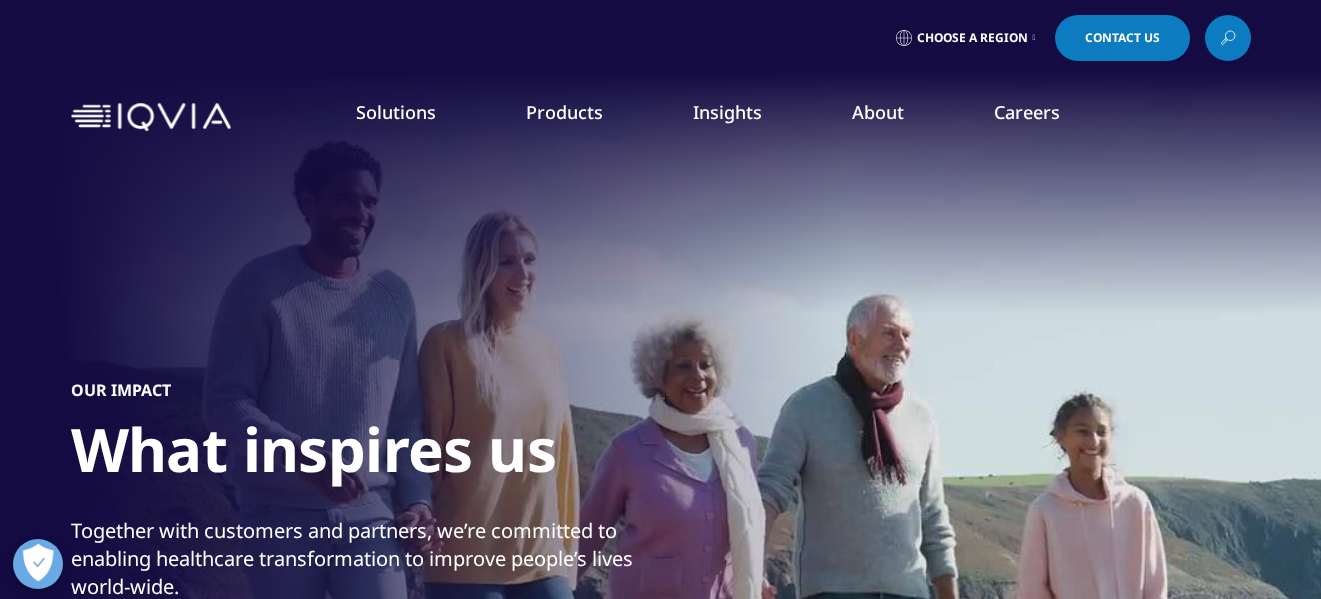 click at bounding box center [1200, 38] 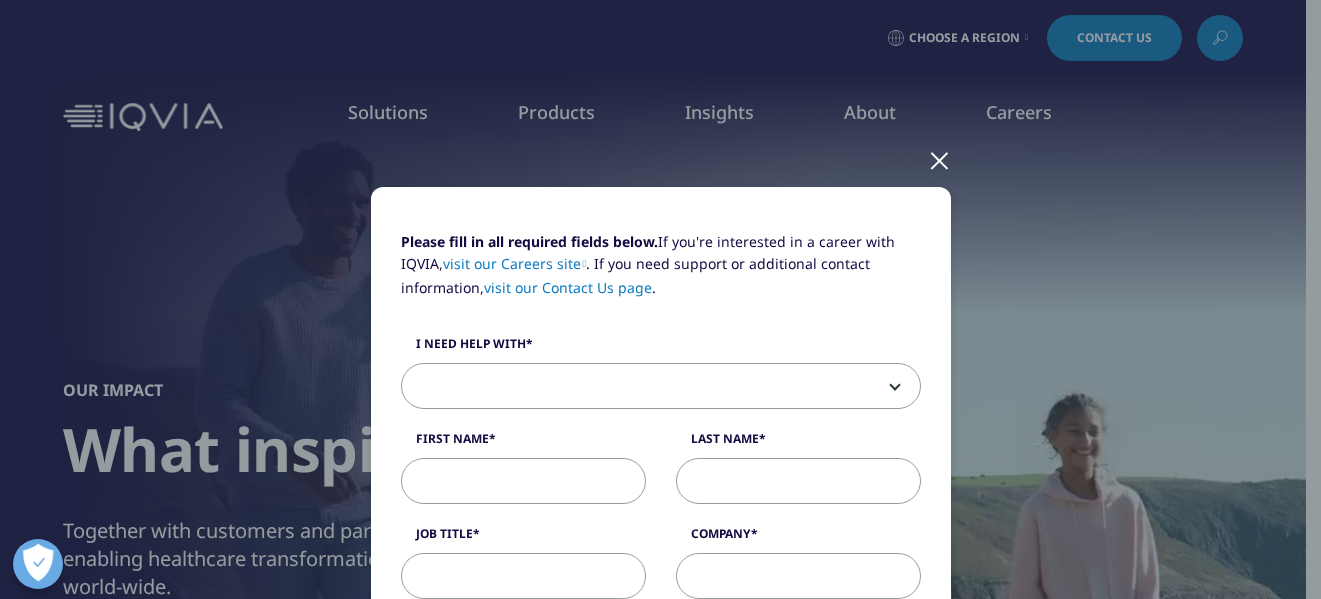 click at bounding box center (939, 159) 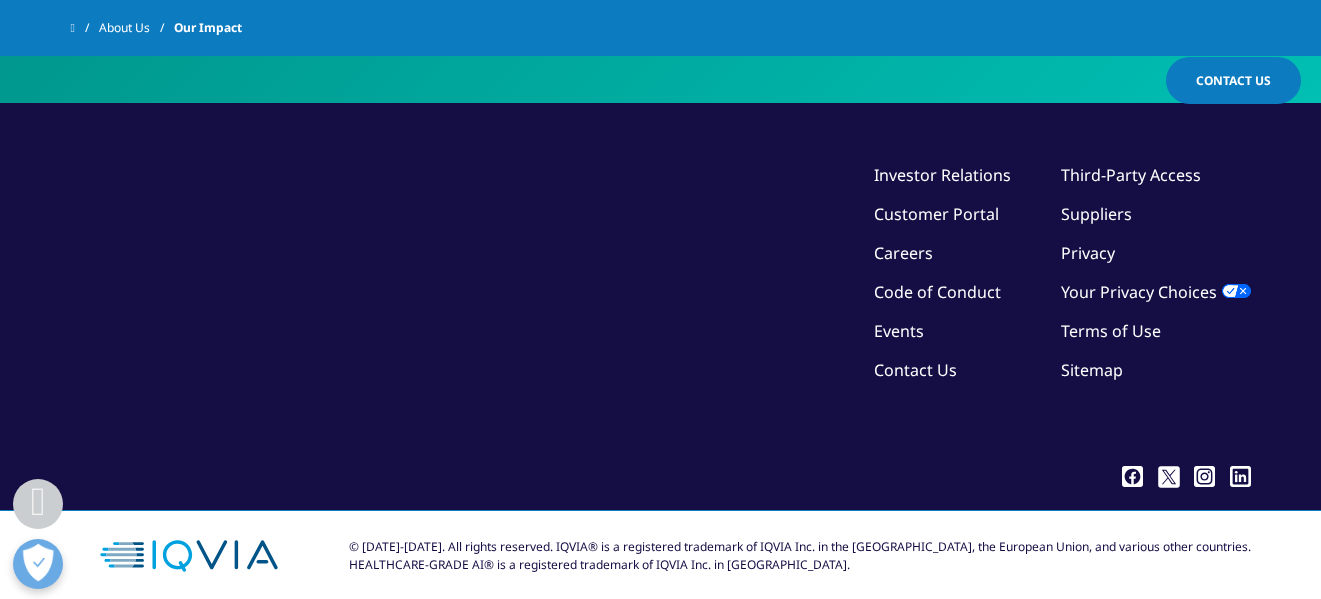 scroll, scrollTop: 4830, scrollLeft: 0, axis: vertical 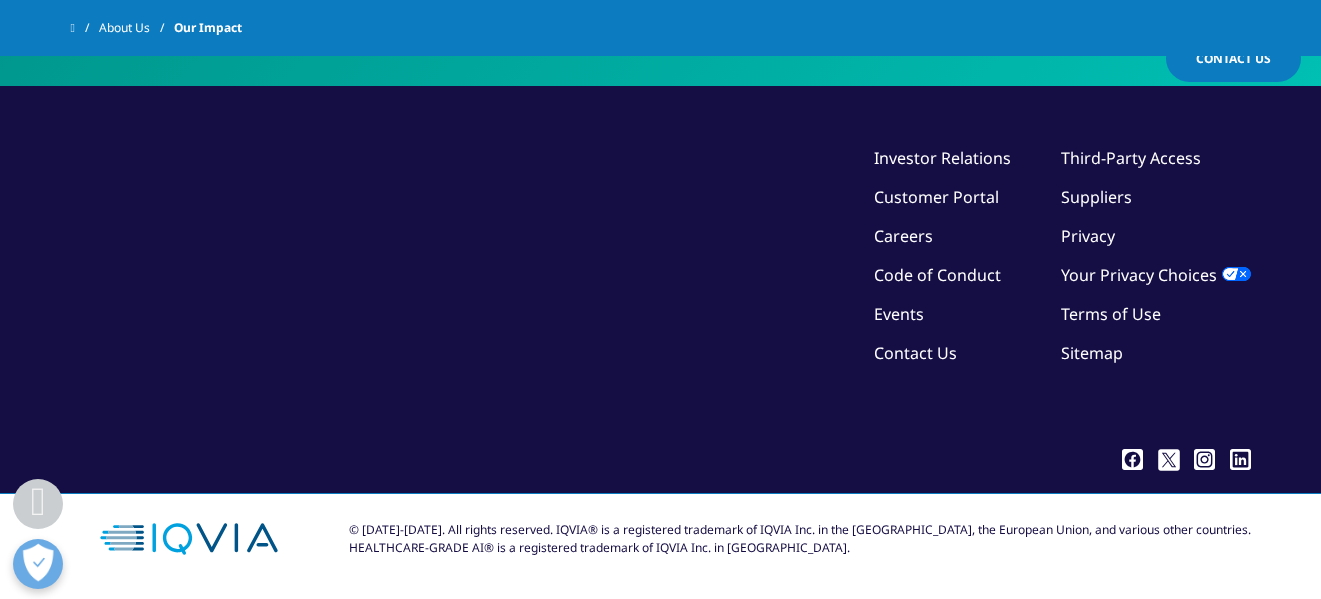 click on "Contact Us" at bounding box center (915, 353) 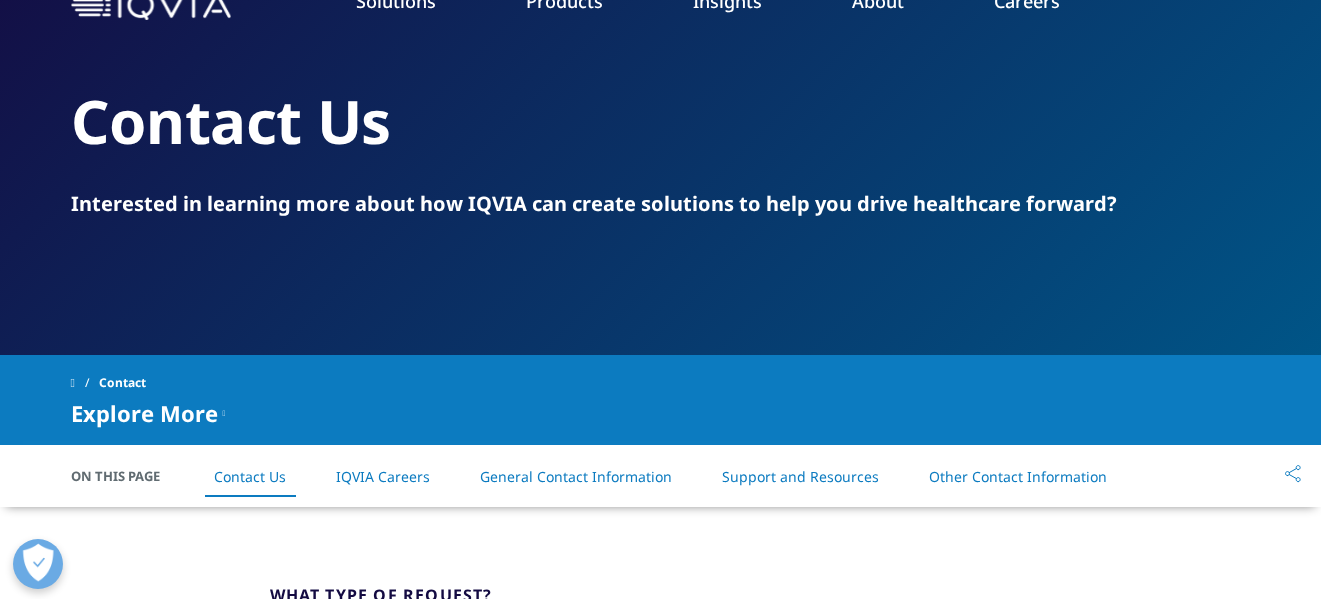 scroll, scrollTop: 252, scrollLeft: 0, axis: vertical 